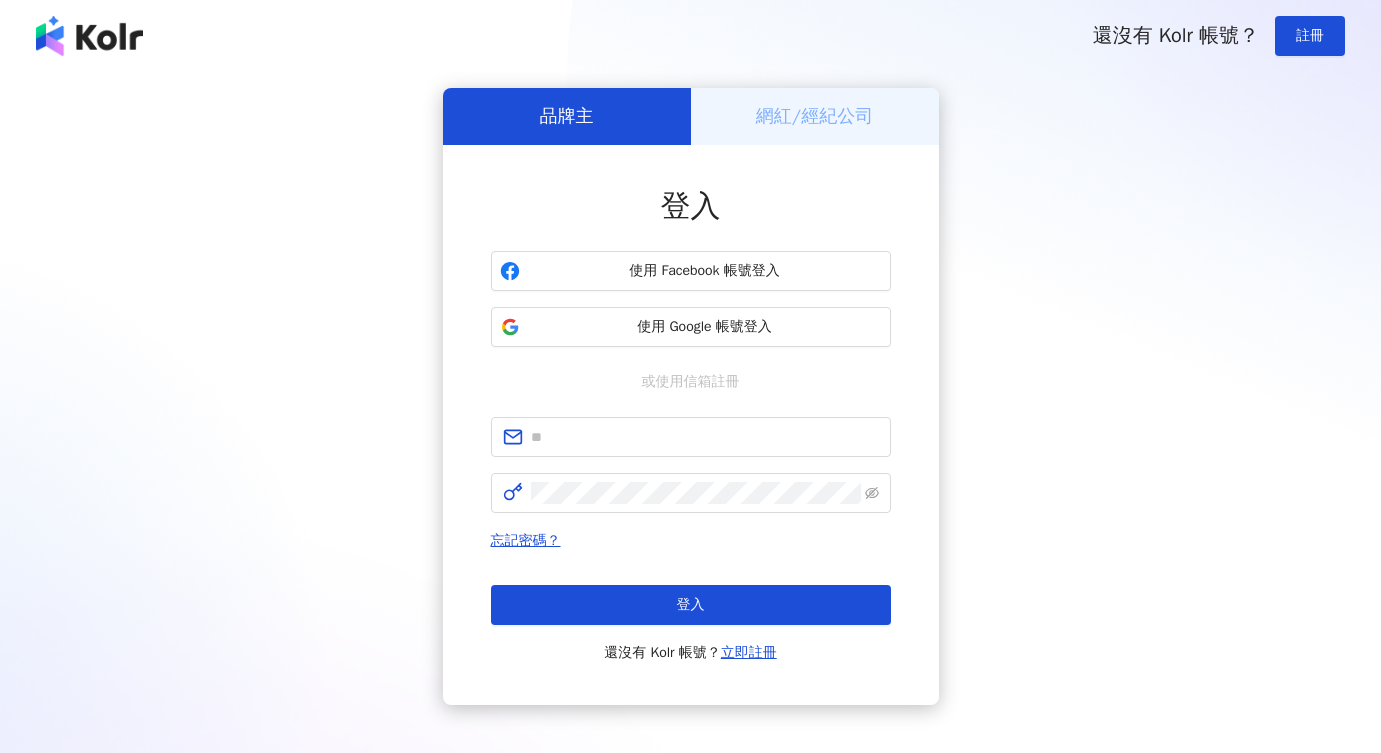 scroll, scrollTop: 0, scrollLeft: 0, axis: both 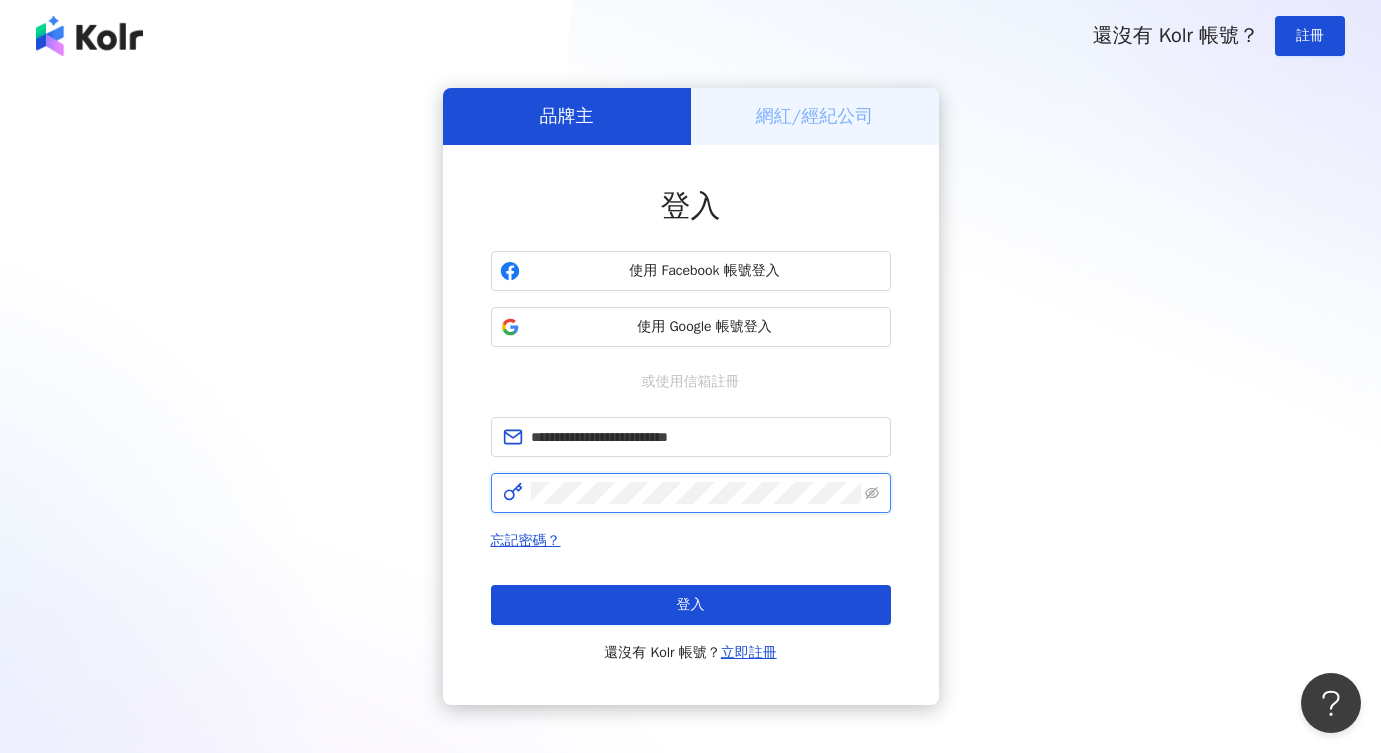 click on "登入" at bounding box center (691, 605) 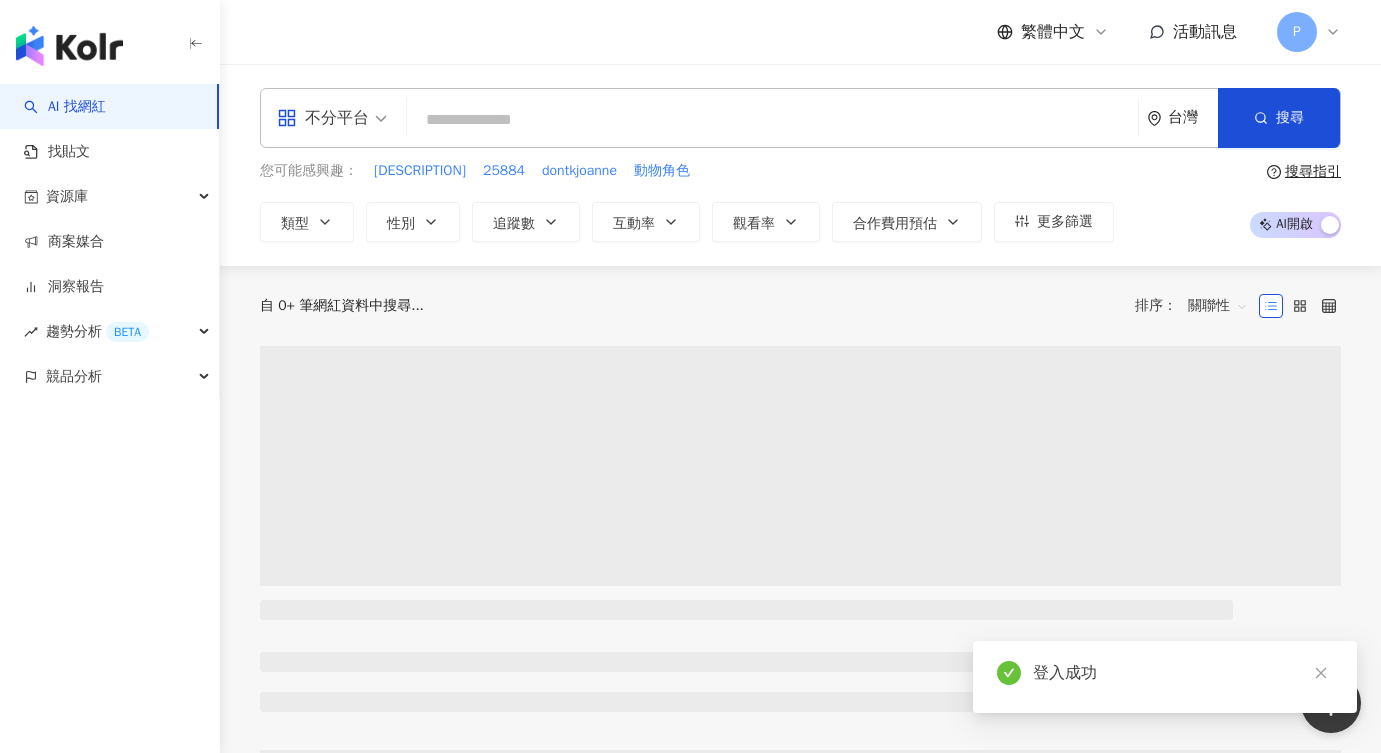 click on "不分平台" at bounding box center (323, 118) 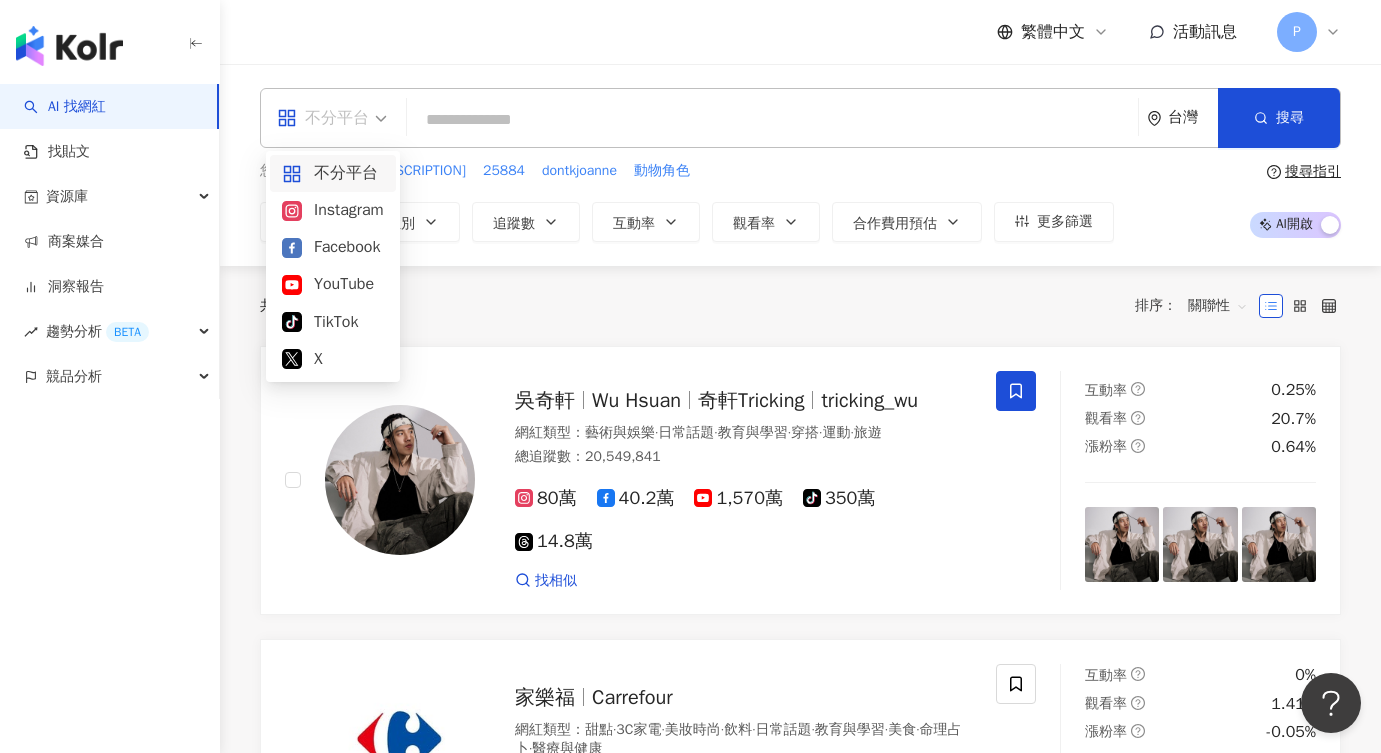 click on "繁體中文 活動訊息 P" at bounding box center (800, 32) 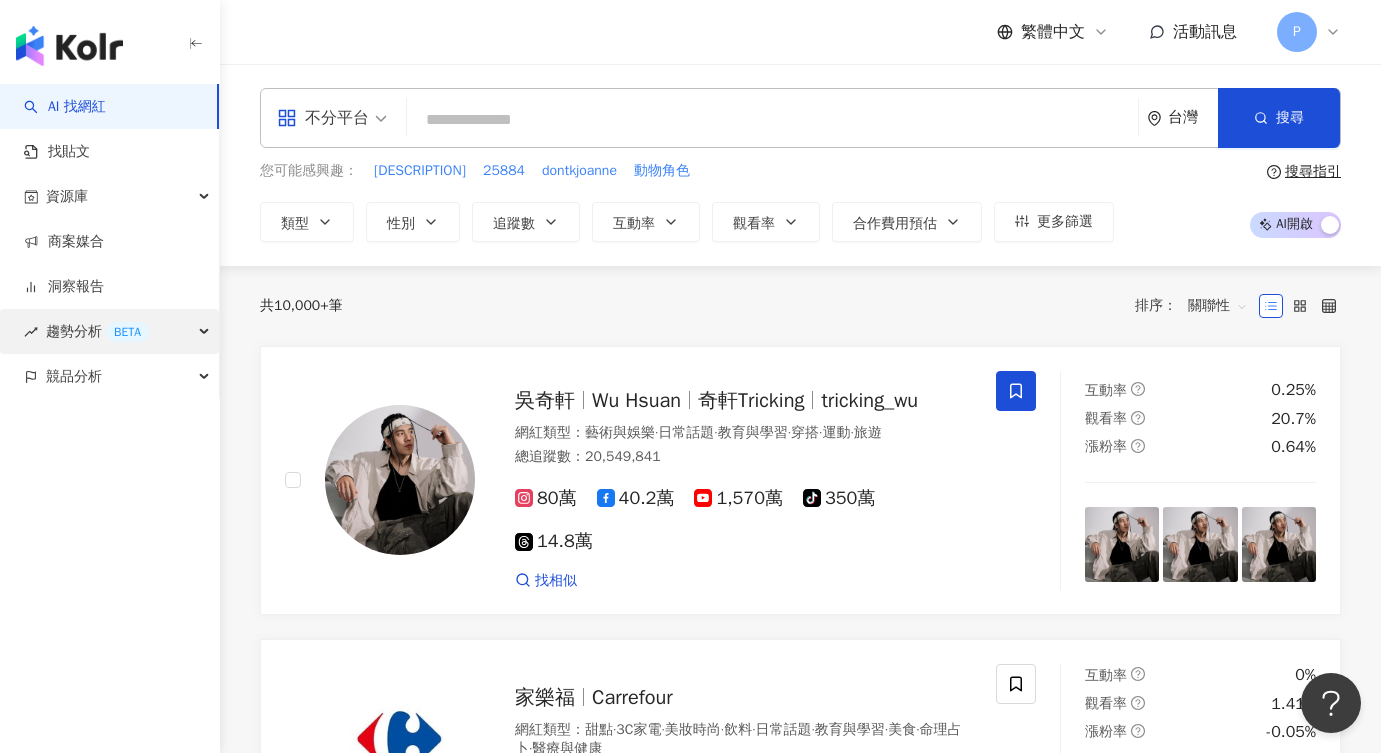 click on "趨勢分析 BETA" at bounding box center [109, 331] 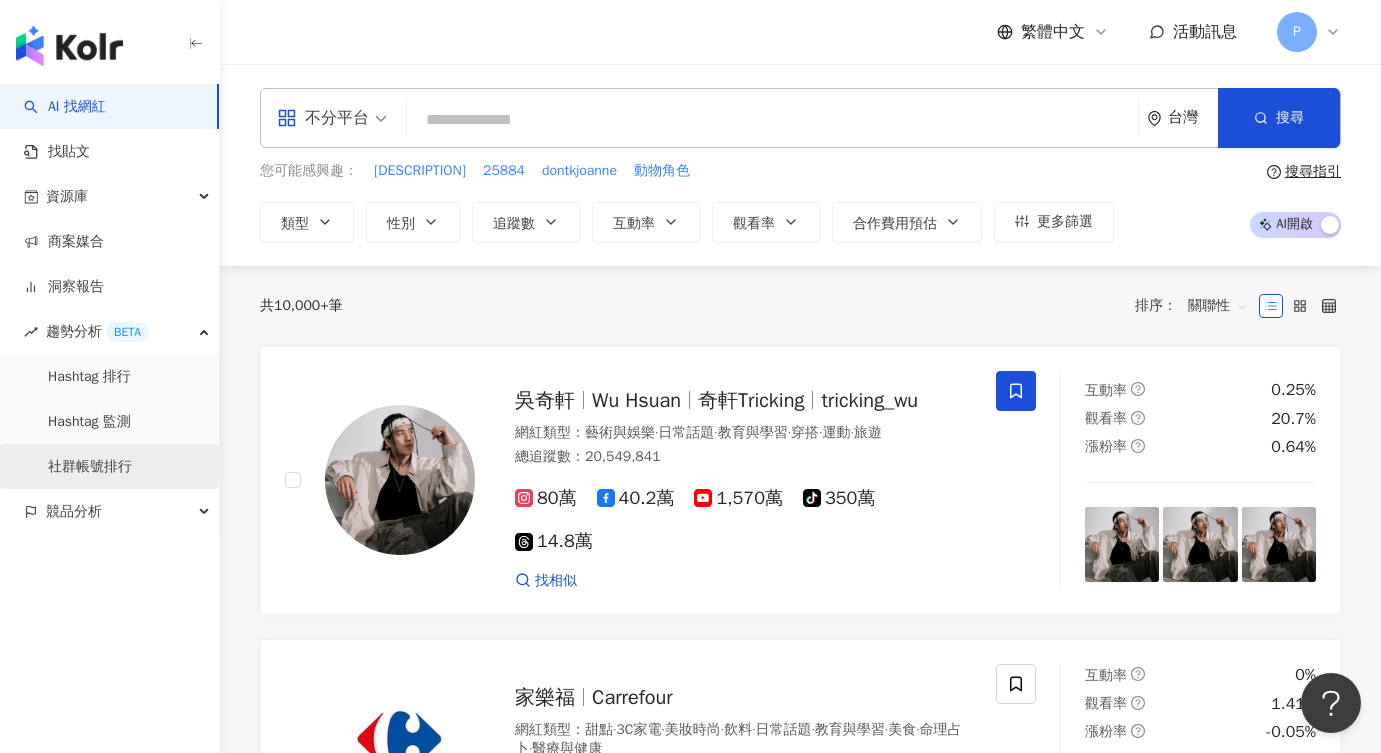 click on "社群帳號排行" at bounding box center (90, 467) 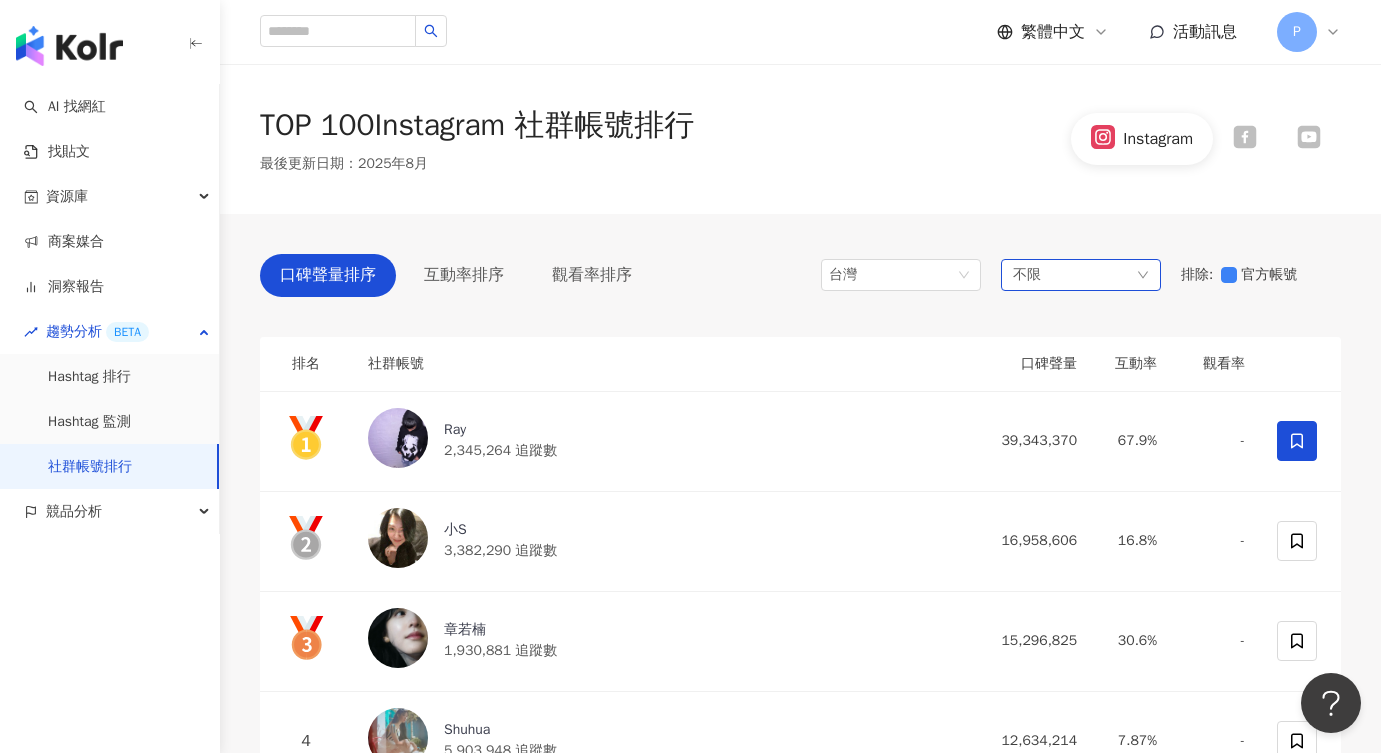 click on "不限" at bounding box center [1081, 275] 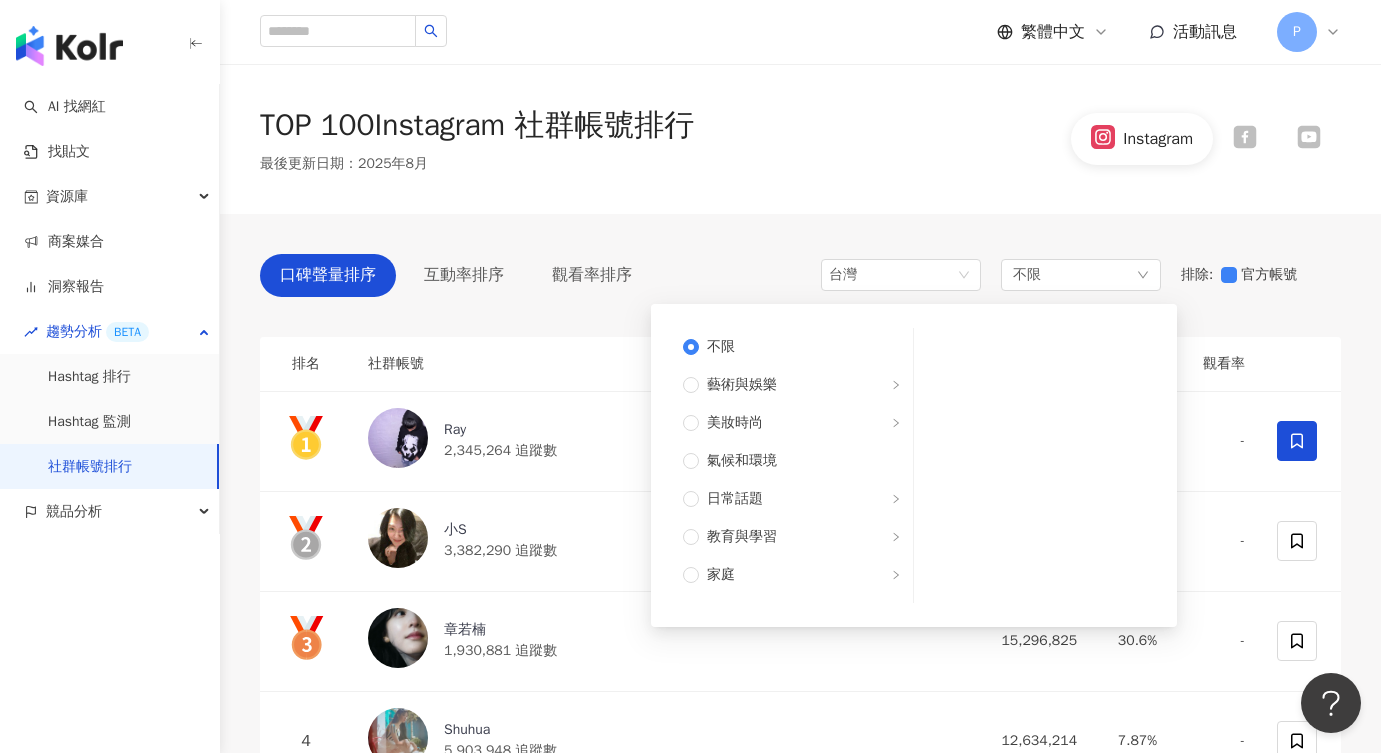 click on "TOP 100  Instagram   社群帳號排行 最後更新日期 ： 2025年8月 Instagram" at bounding box center [800, 139] 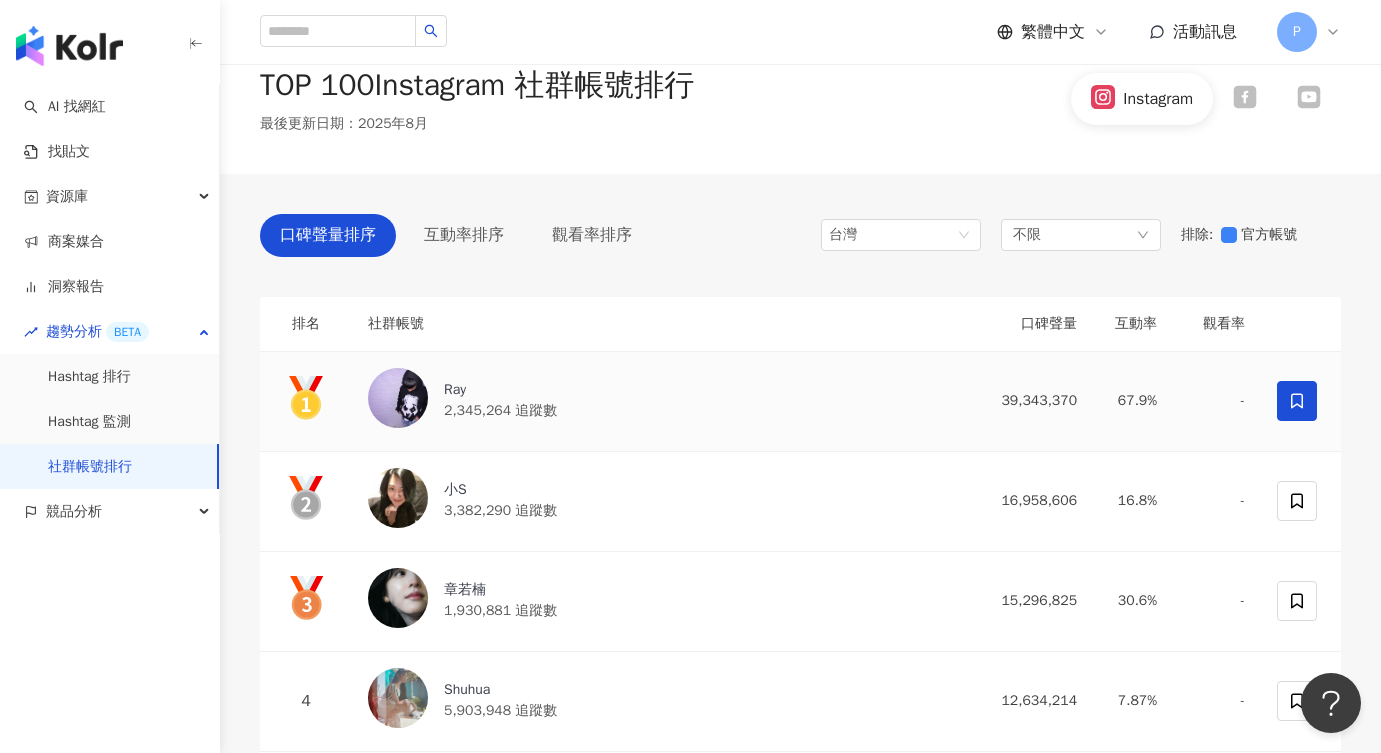 scroll, scrollTop: 37, scrollLeft: 0, axis: vertical 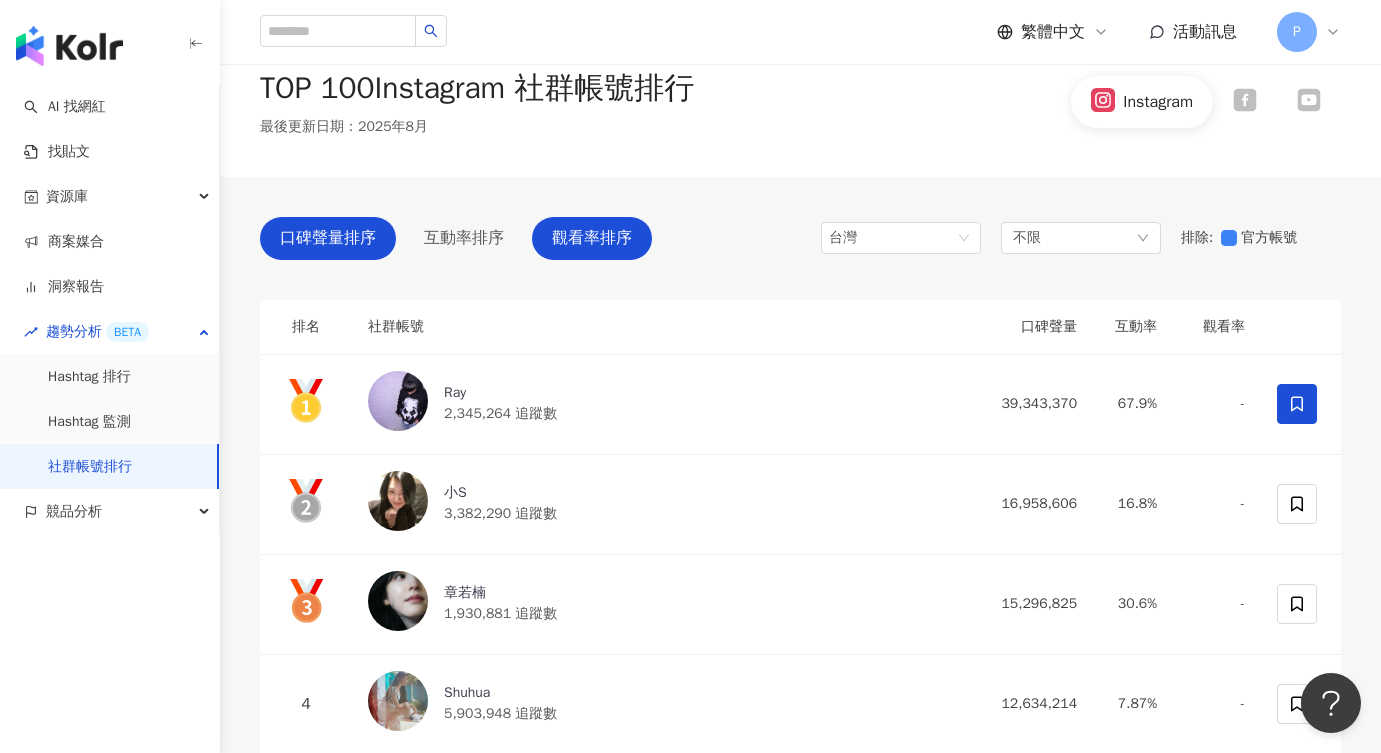 click on "觀看率排序" at bounding box center [592, 238] 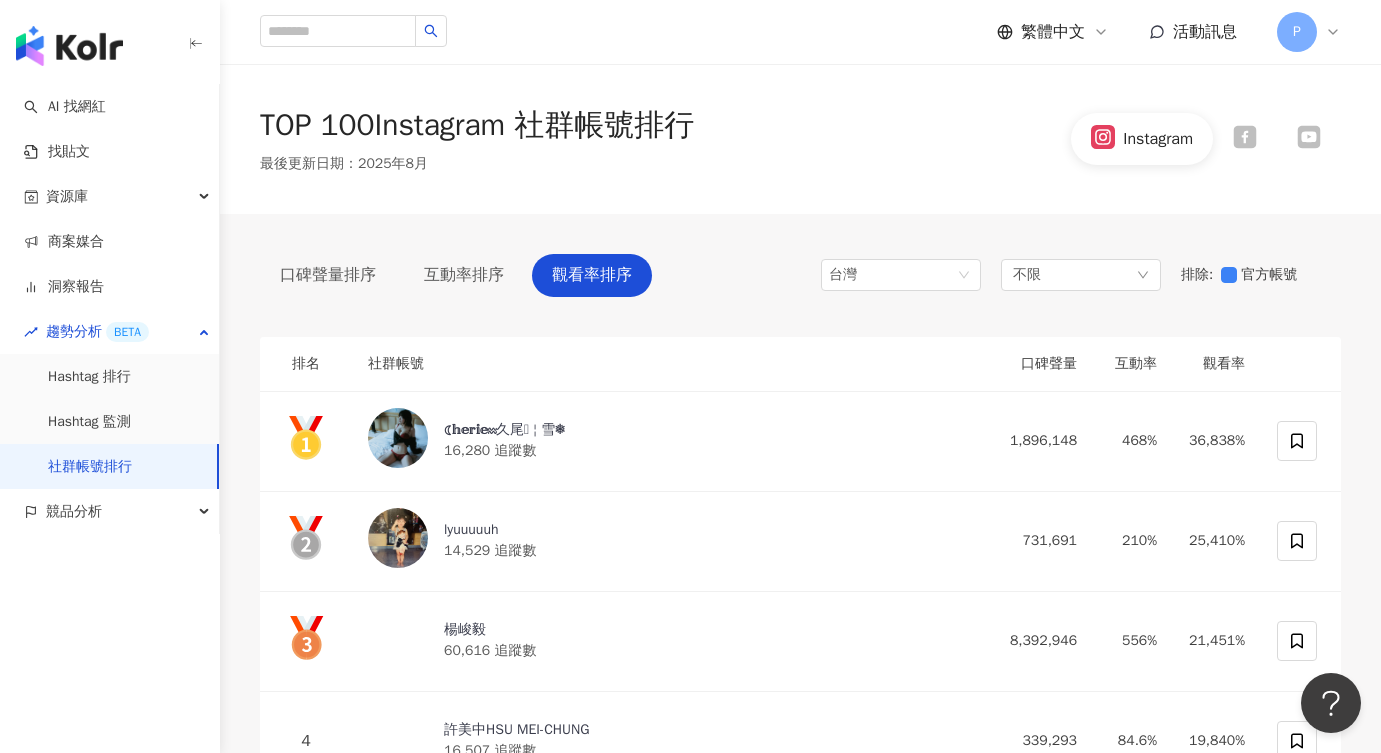 scroll, scrollTop: 0, scrollLeft: 0, axis: both 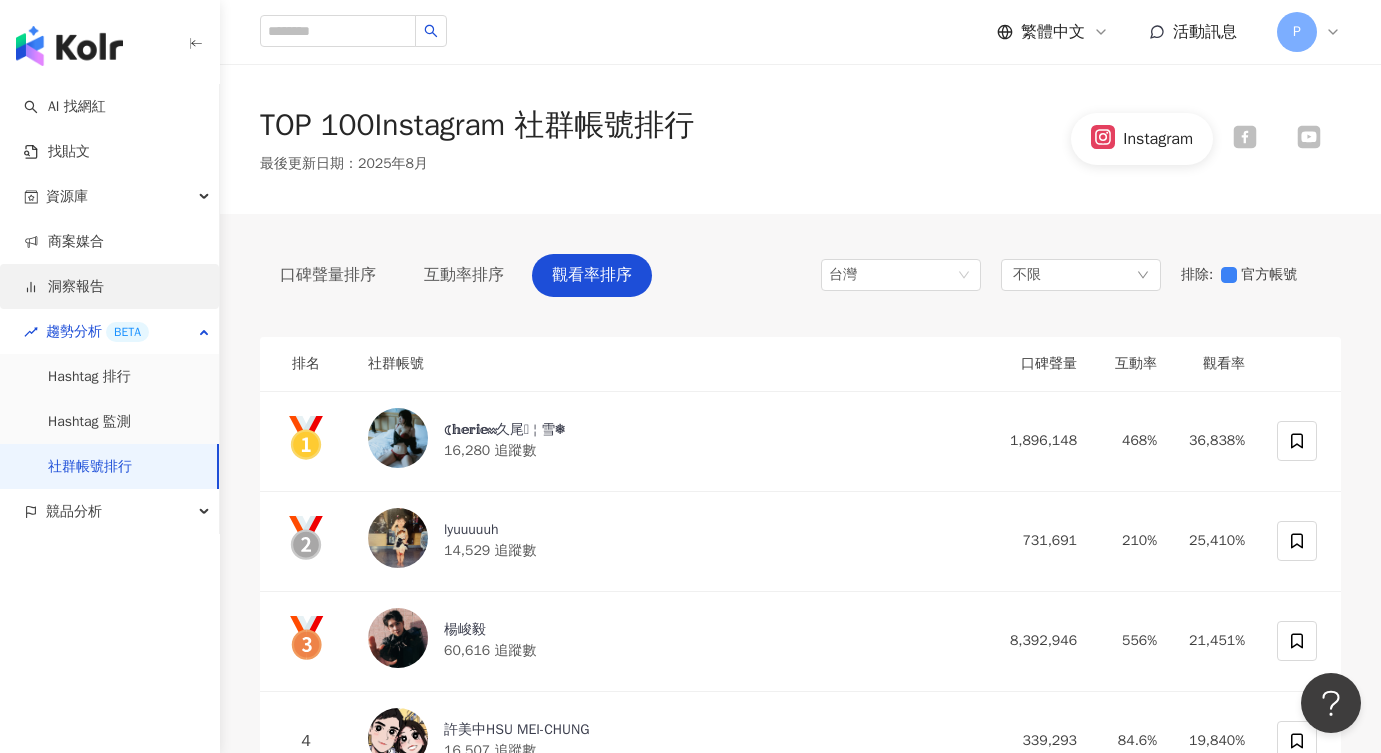 click on "洞察報告" at bounding box center [64, 287] 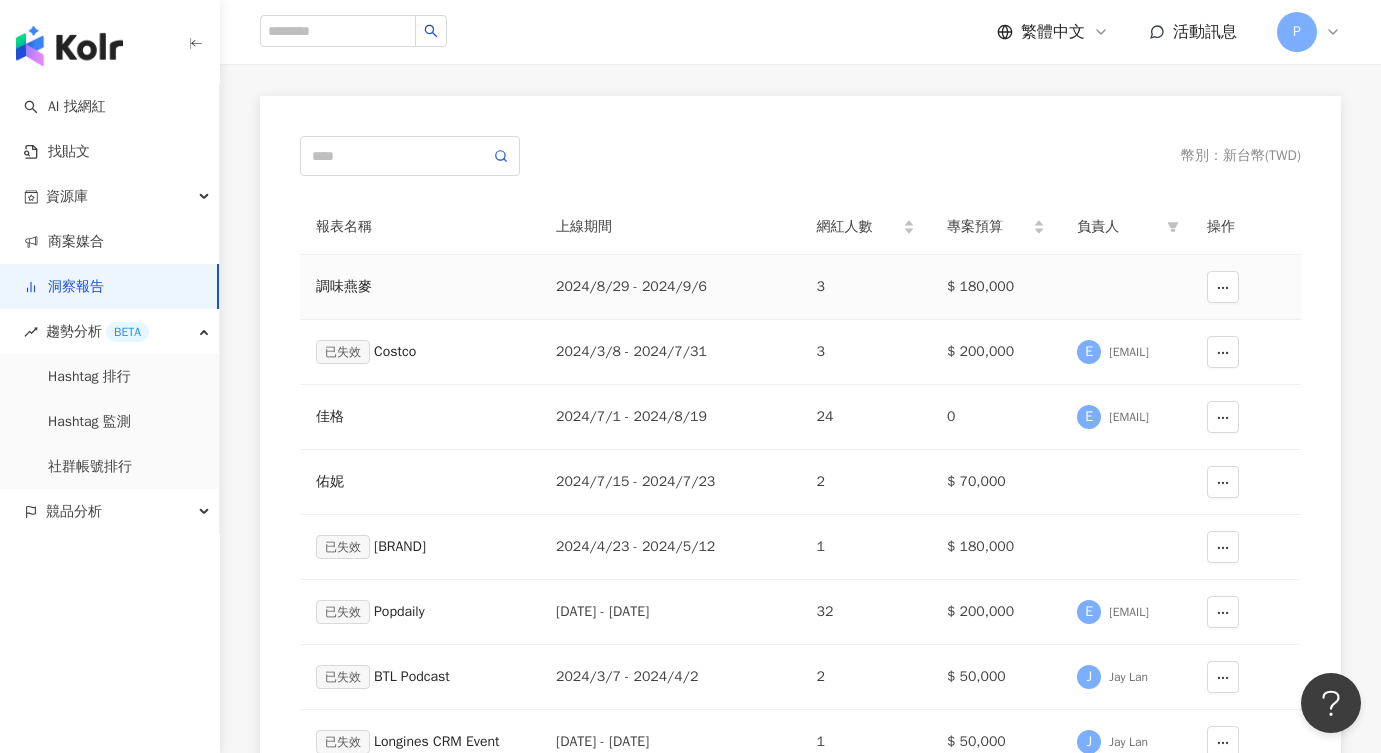 scroll, scrollTop: 127, scrollLeft: 0, axis: vertical 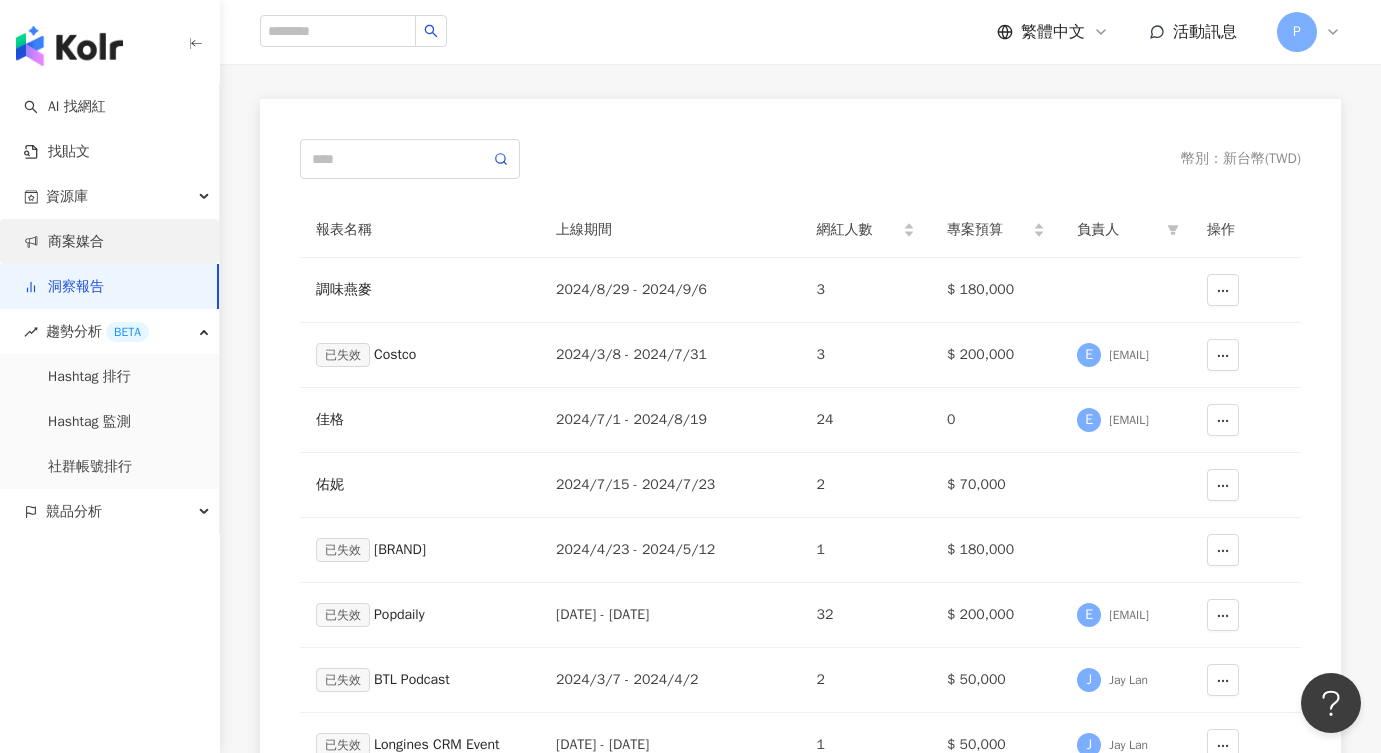 click on "商案媒合" at bounding box center (64, 242) 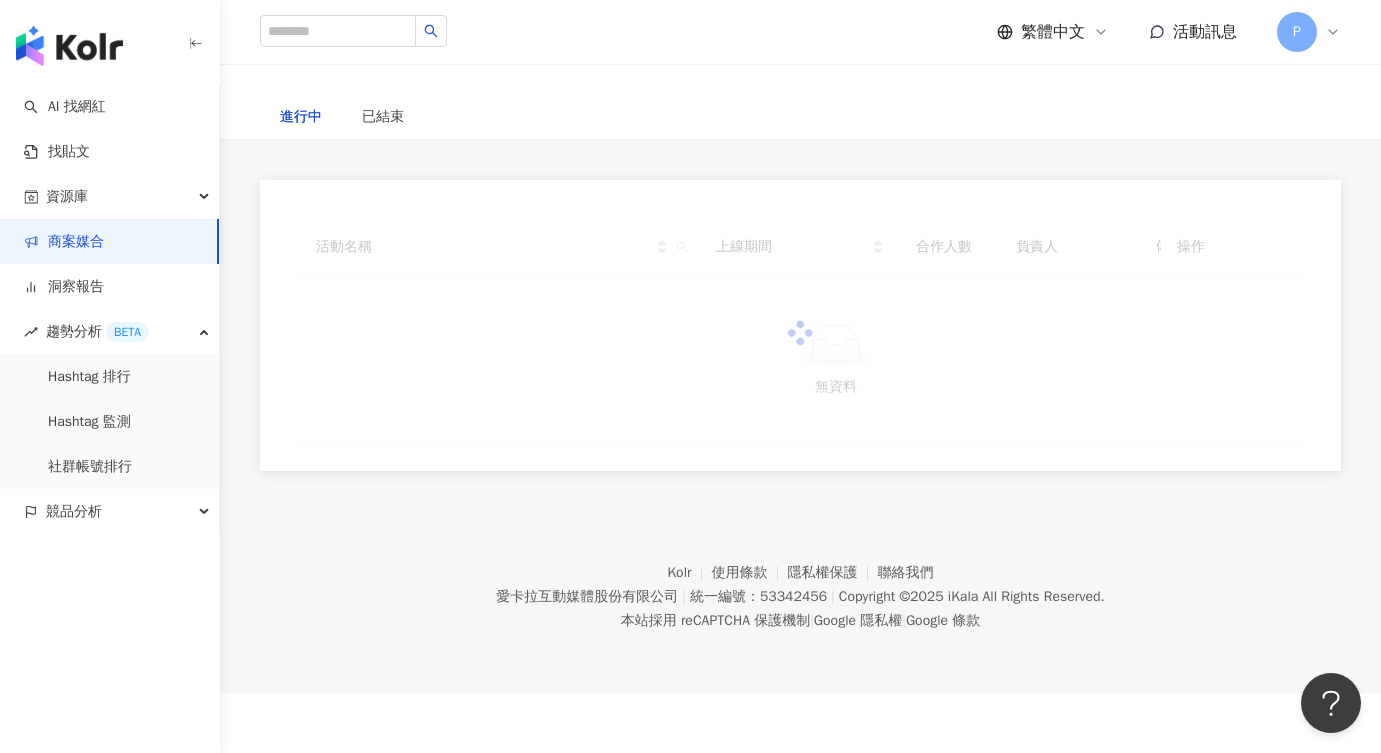 scroll, scrollTop: 0, scrollLeft: 0, axis: both 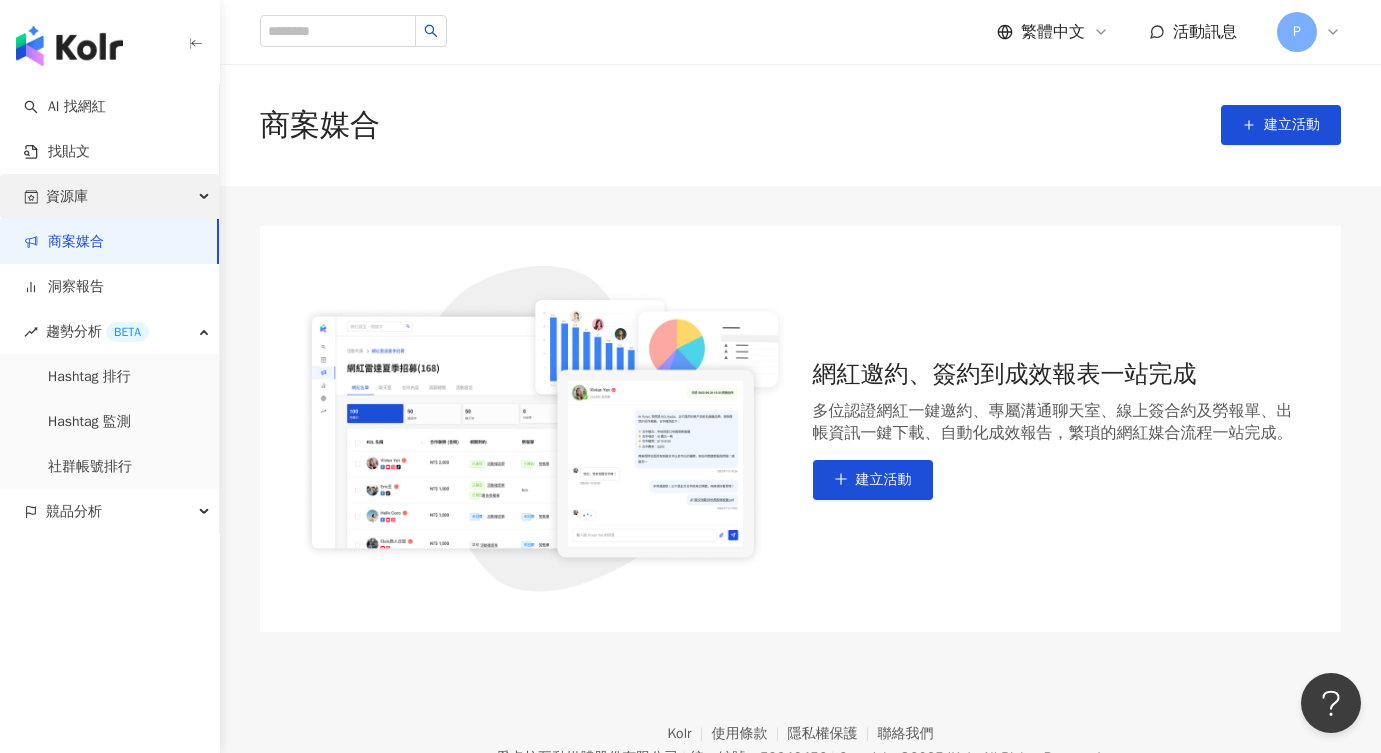 click on "資源庫" at bounding box center [67, 196] 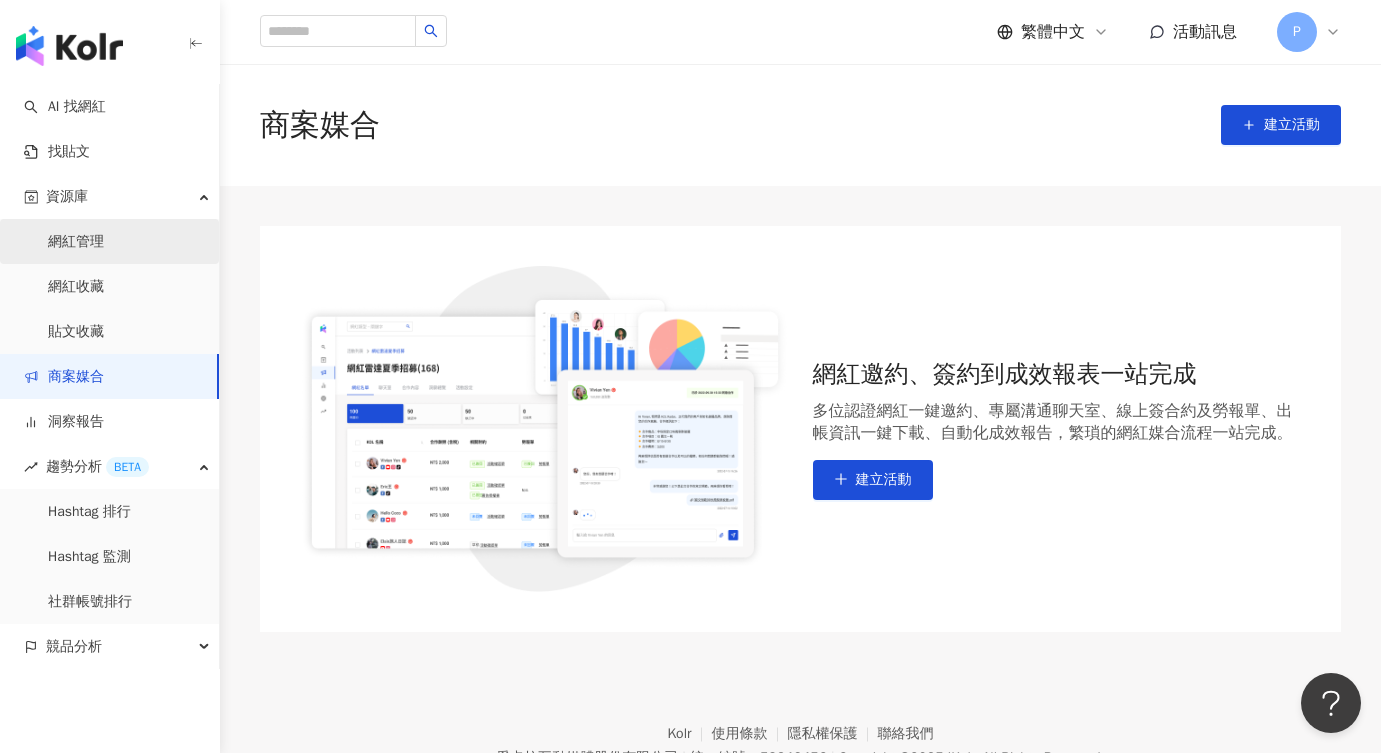 click on "網紅管理" at bounding box center (76, 242) 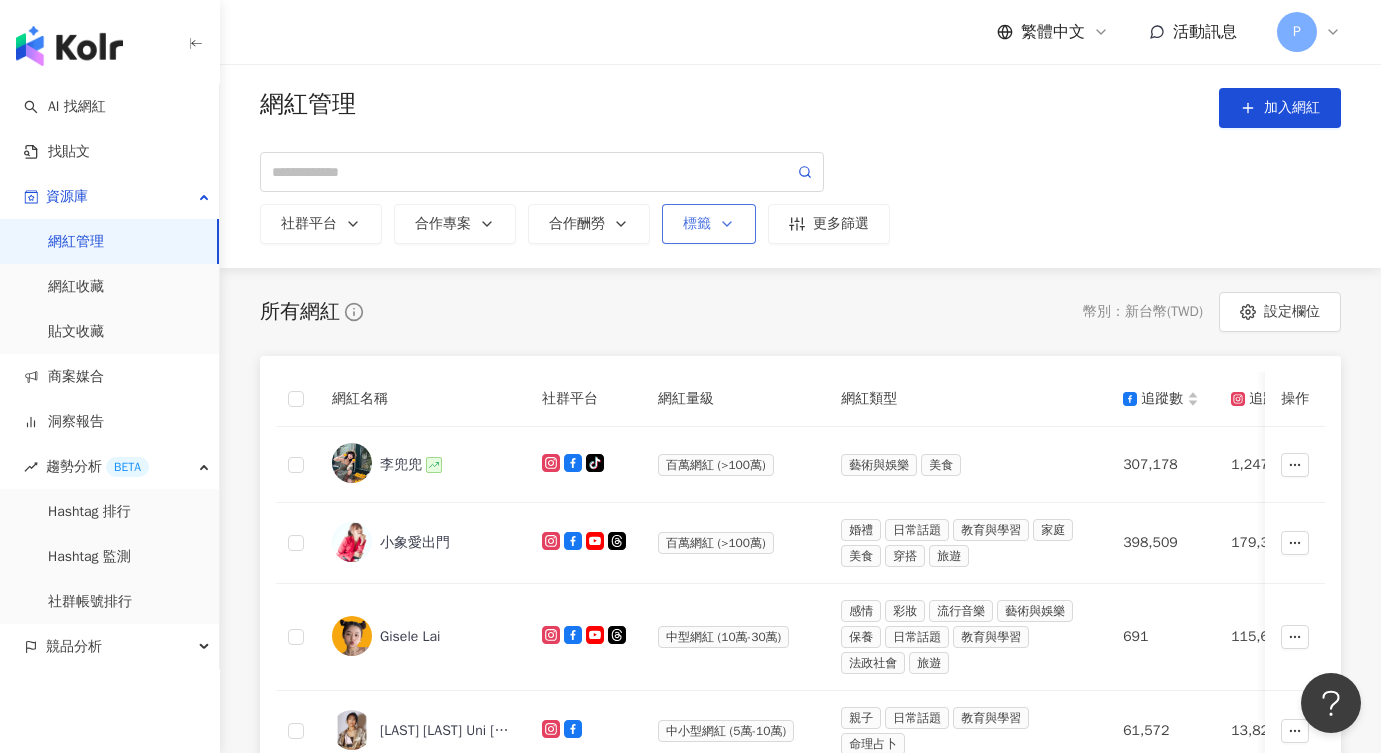 click on "標籤" at bounding box center [709, 224] 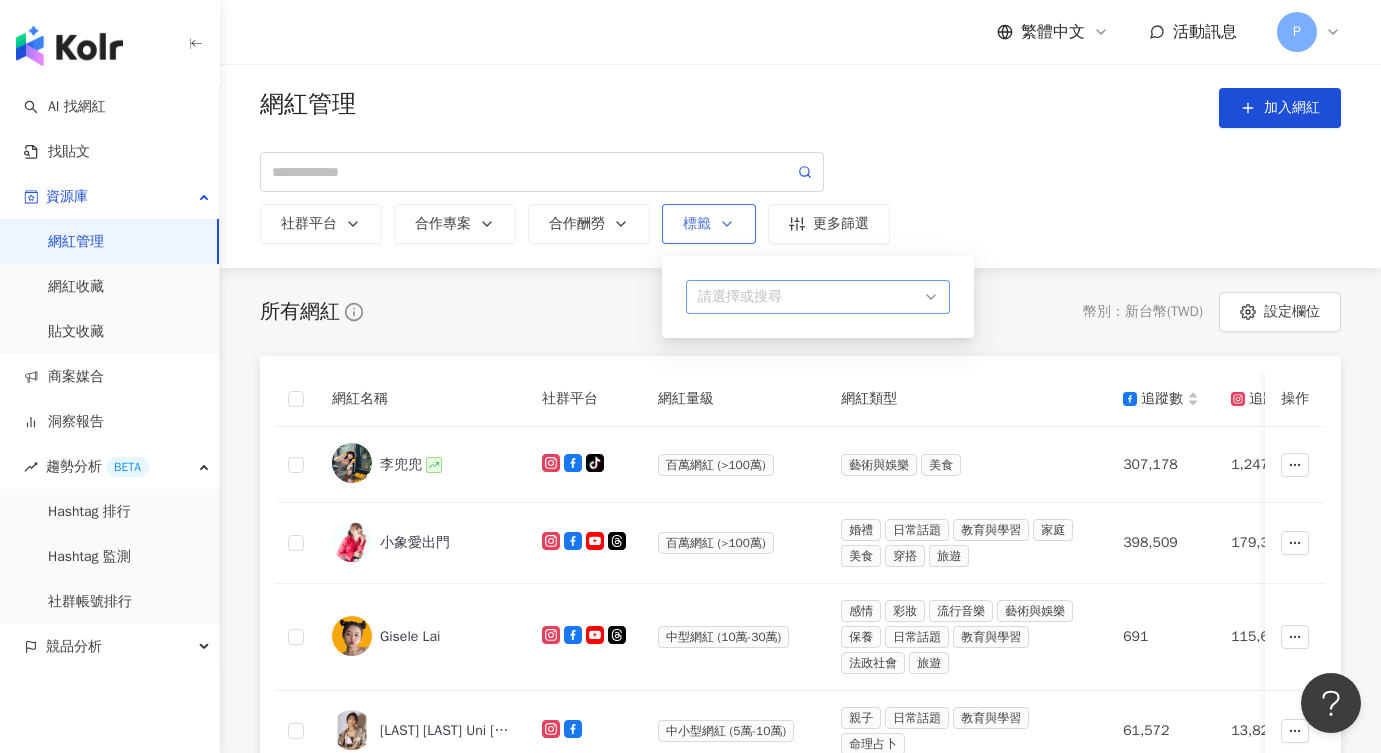 click on "請選擇或搜尋" at bounding box center [818, 297] 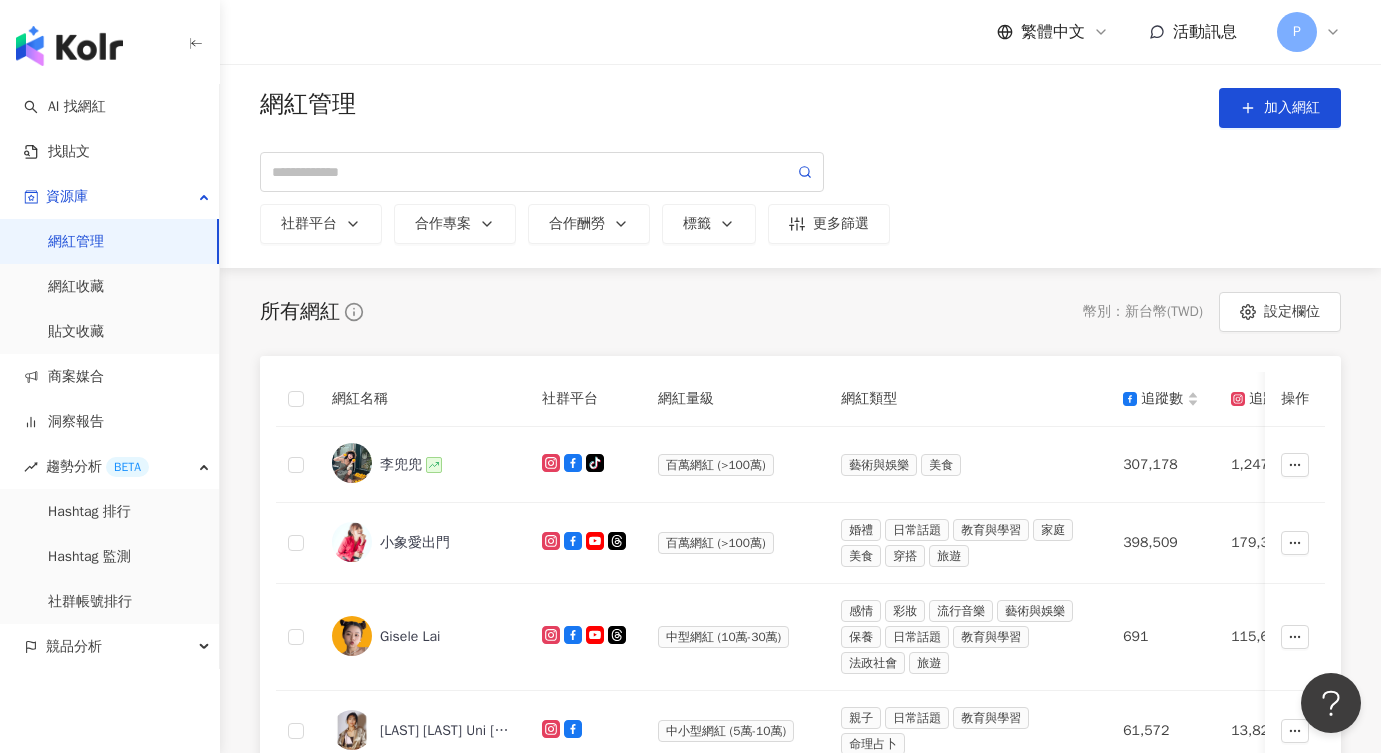 click on "社群平台 合作專案 合作酬勞 標籤   請選擇或搜尋 更多篩選" at bounding box center [800, 224] 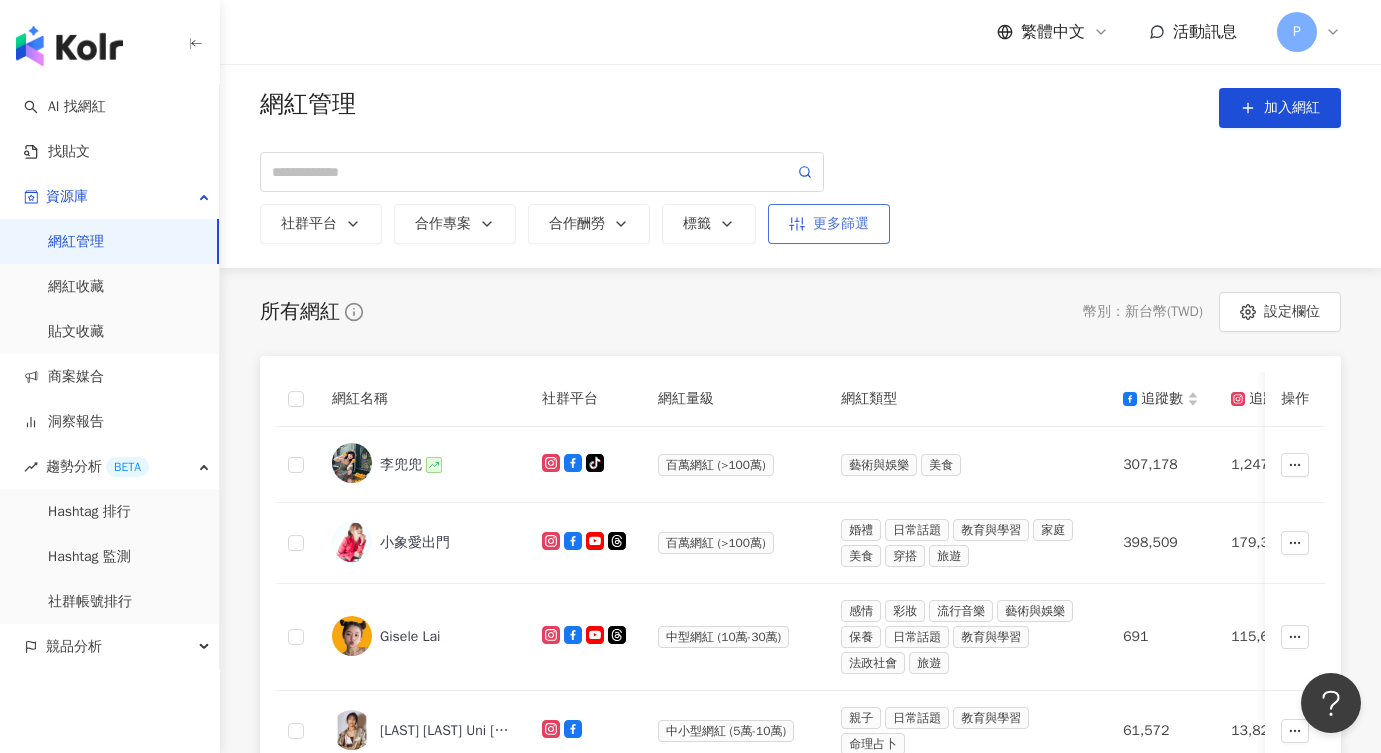 click on "更多篩選" at bounding box center [829, 224] 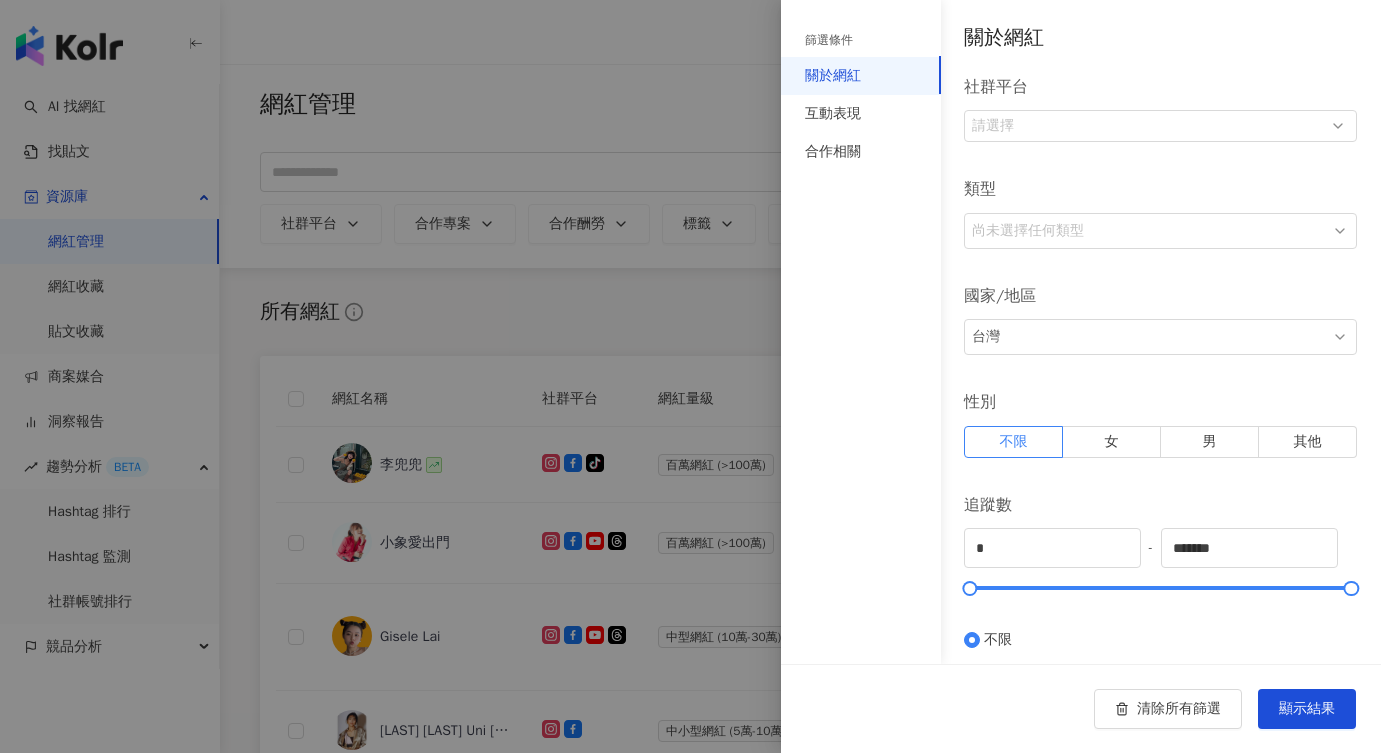click at bounding box center [690, 376] 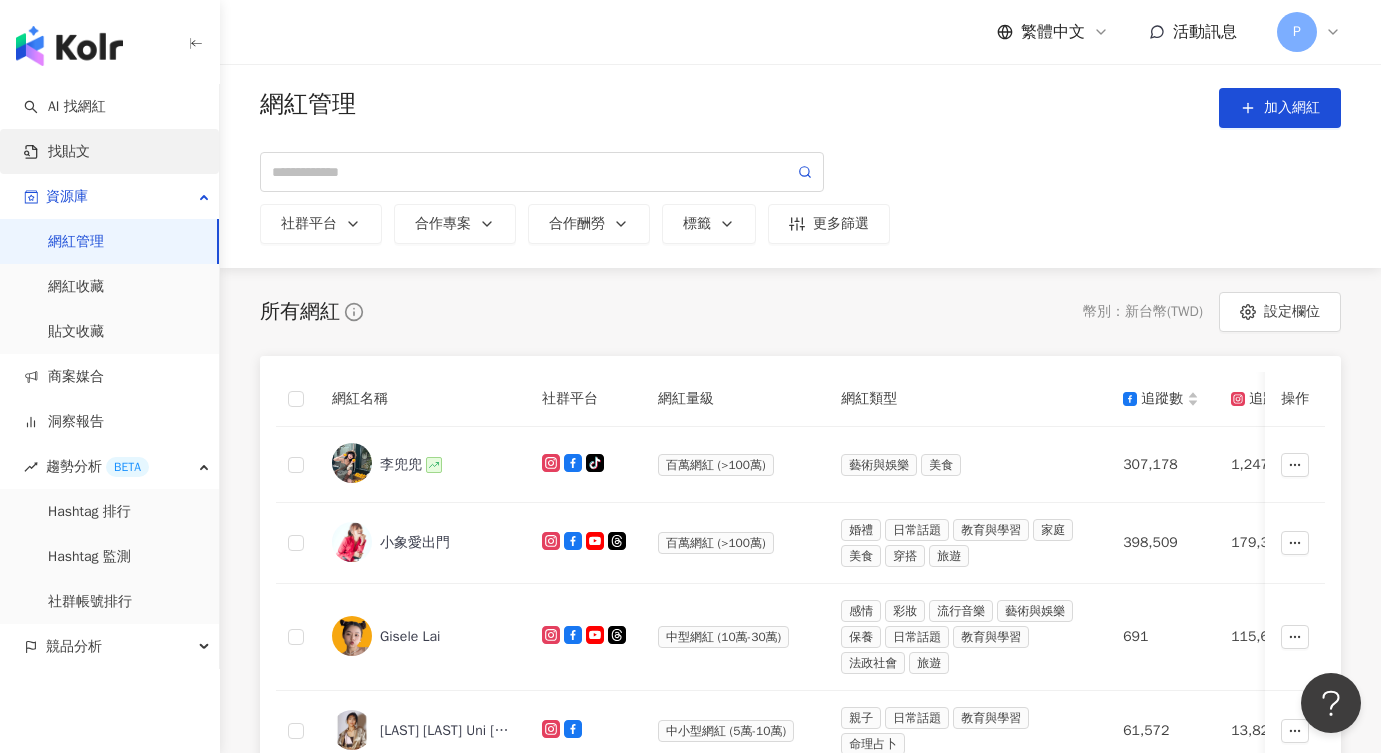 click on "找貼文" at bounding box center (57, 152) 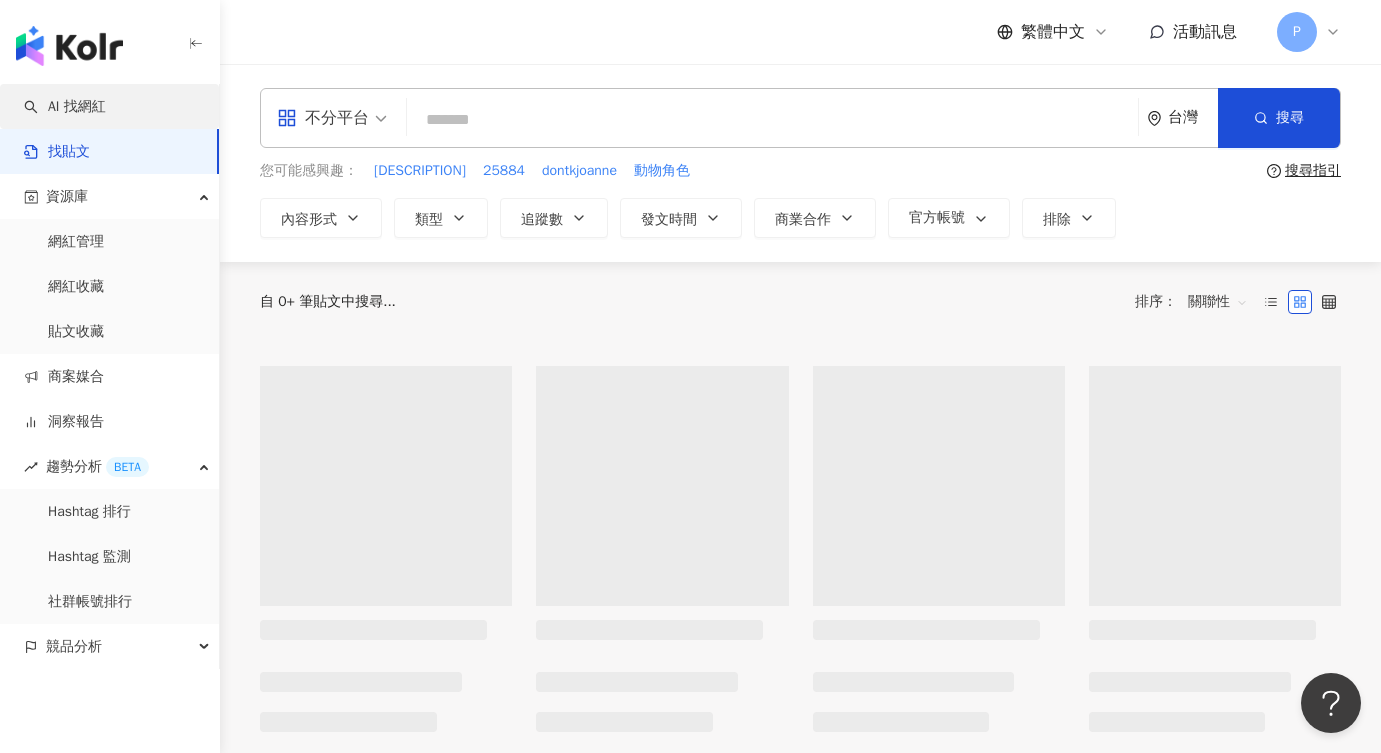click on "AI 找網紅" at bounding box center (65, 107) 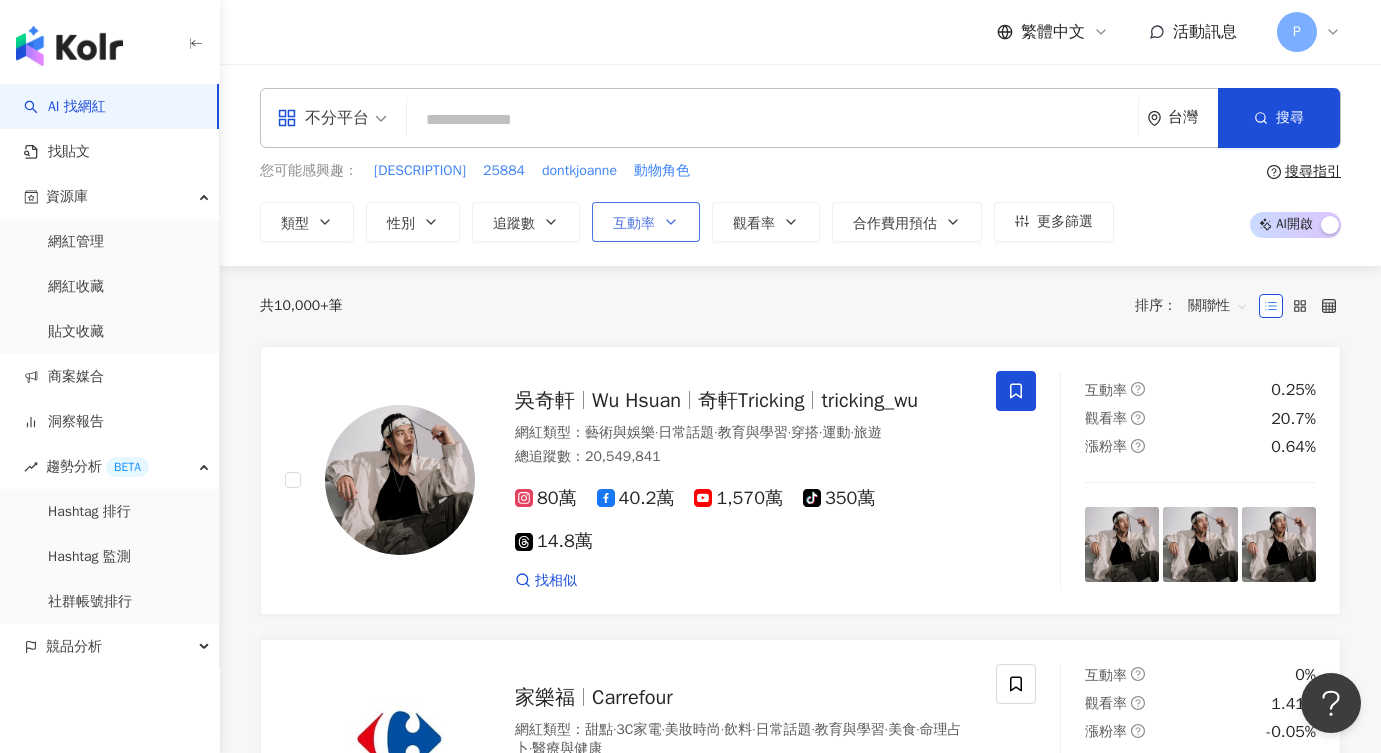 scroll, scrollTop: 0, scrollLeft: 0, axis: both 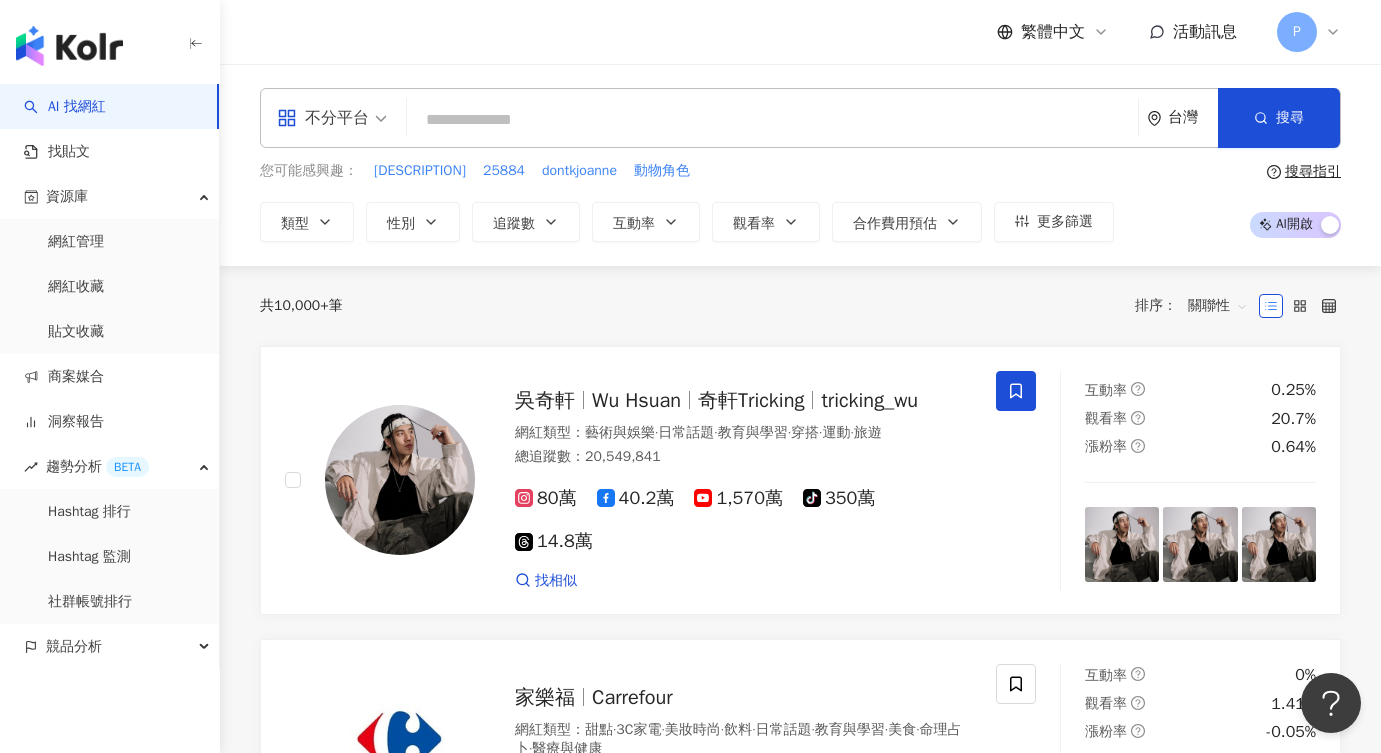 click on "共  10,000+  筆 排序： 關聯性" at bounding box center (800, 306) 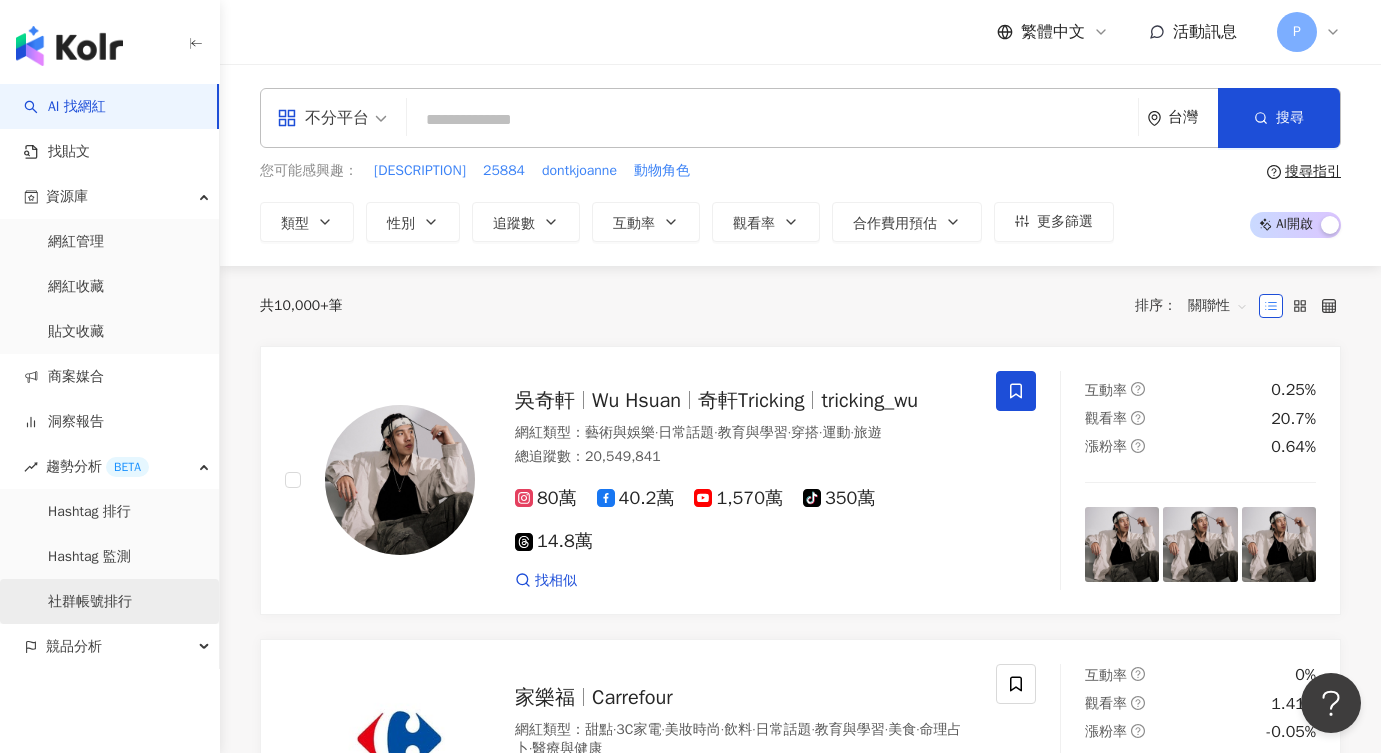 click on "社群帳號排行" at bounding box center (90, 602) 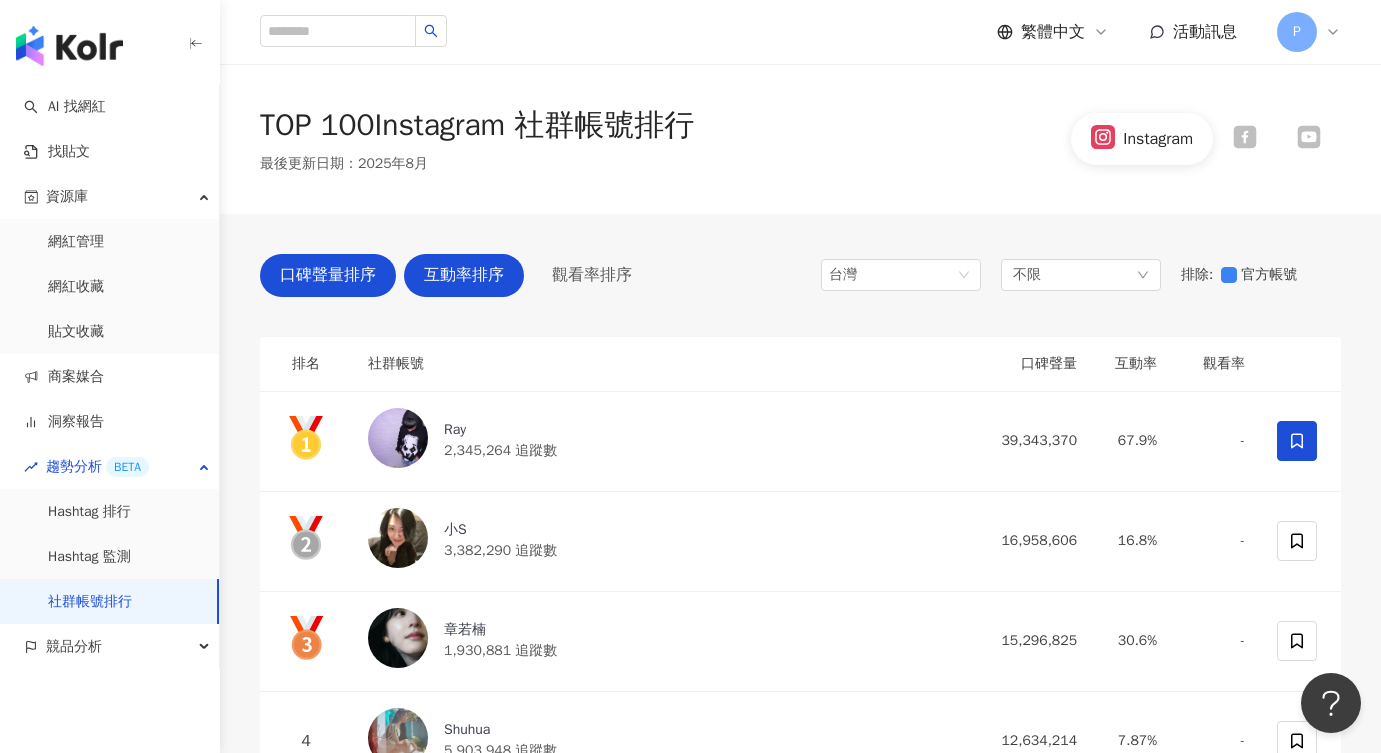 click on "互動率排序" at bounding box center (464, 275) 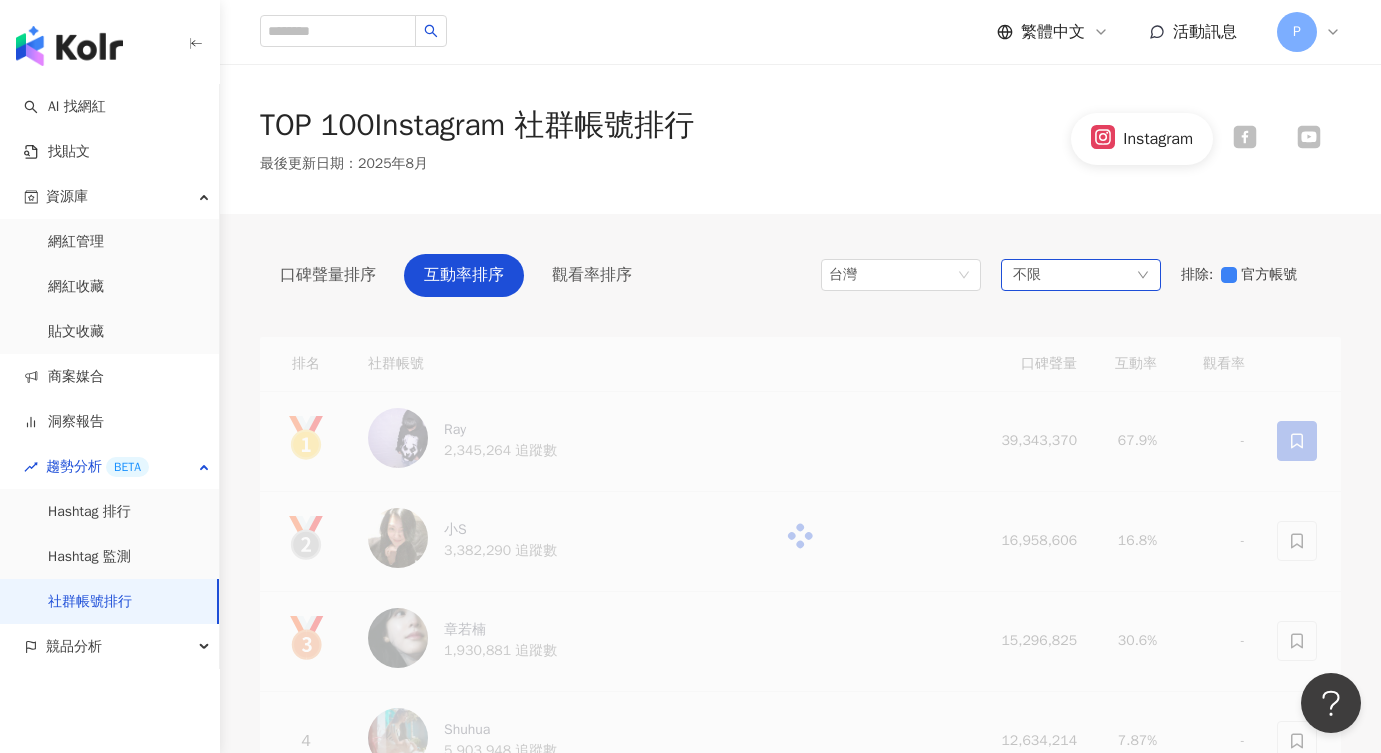 click on "不限" at bounding box center (1081, 275) 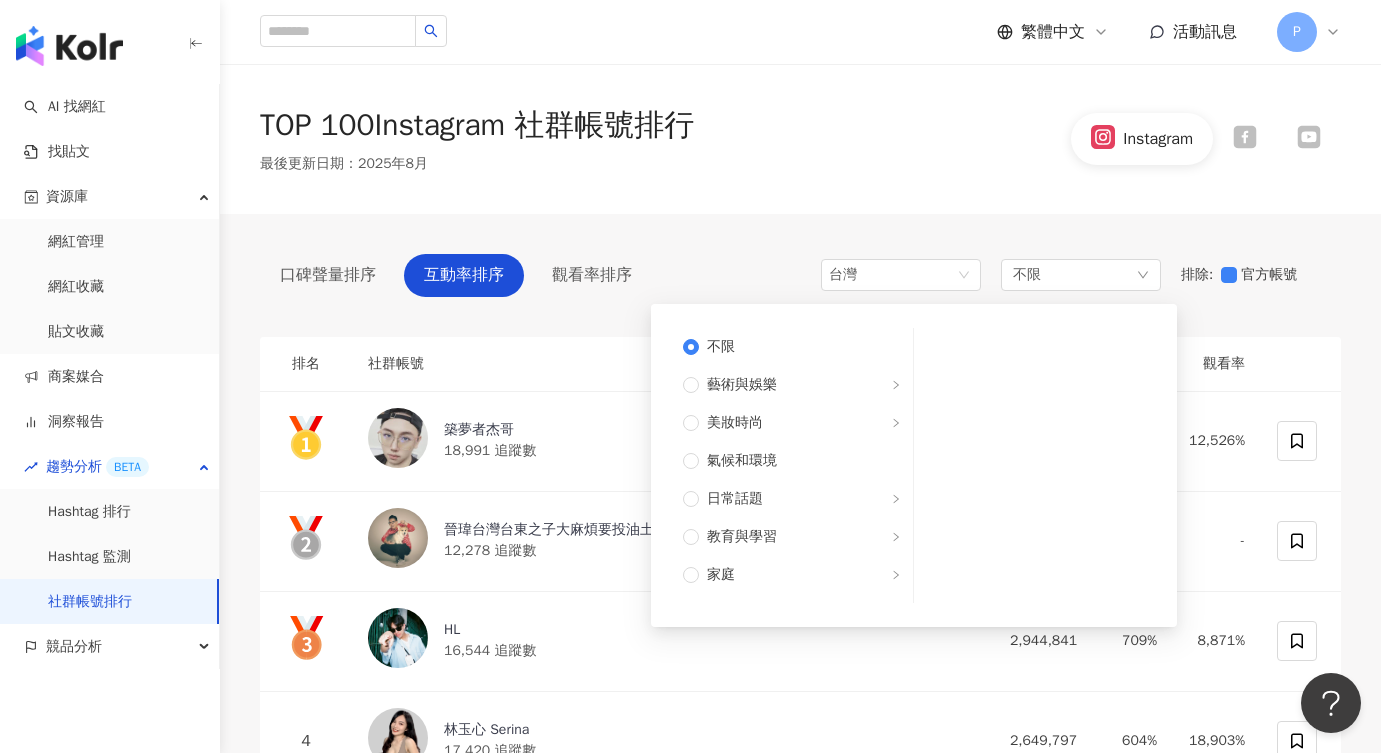 click on "TOP 100  Instagram   社群帳號排行 最後更新日期 ： 2025年8月 Instagram" at bounding box center (800, 139) 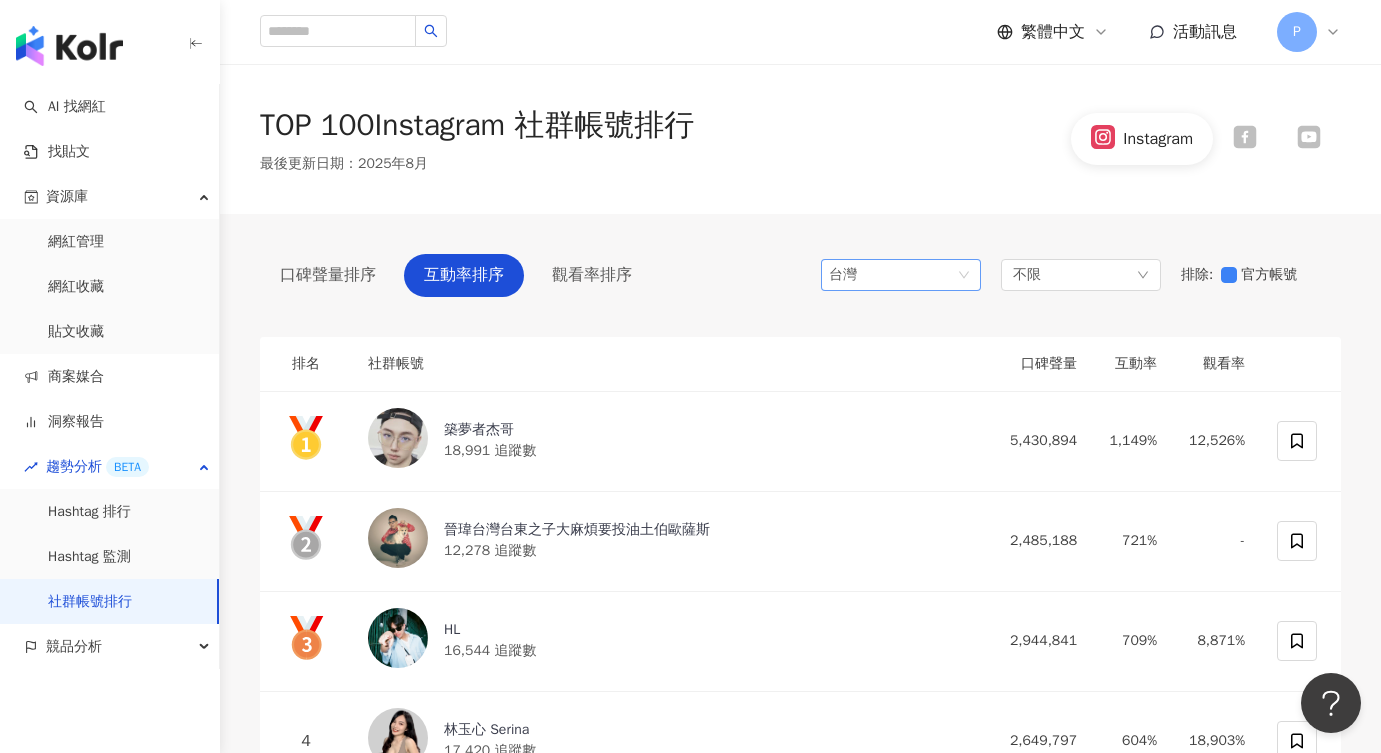 click on "台灣" at bounding box center [901, 275] 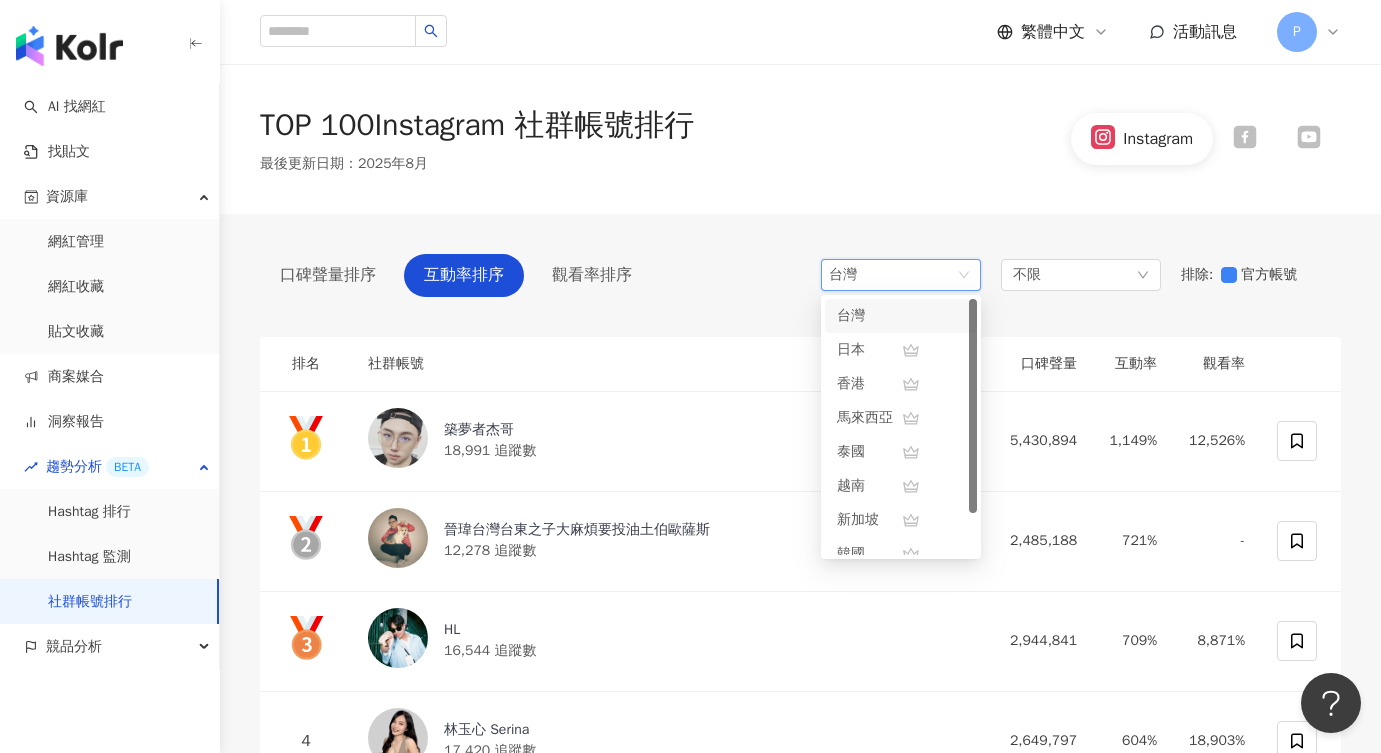 click on "TOP 100  Instagram   社群帳號排行 最後更新日期 ： 2025年8月 Instagram" at bounding box center (800, 139) 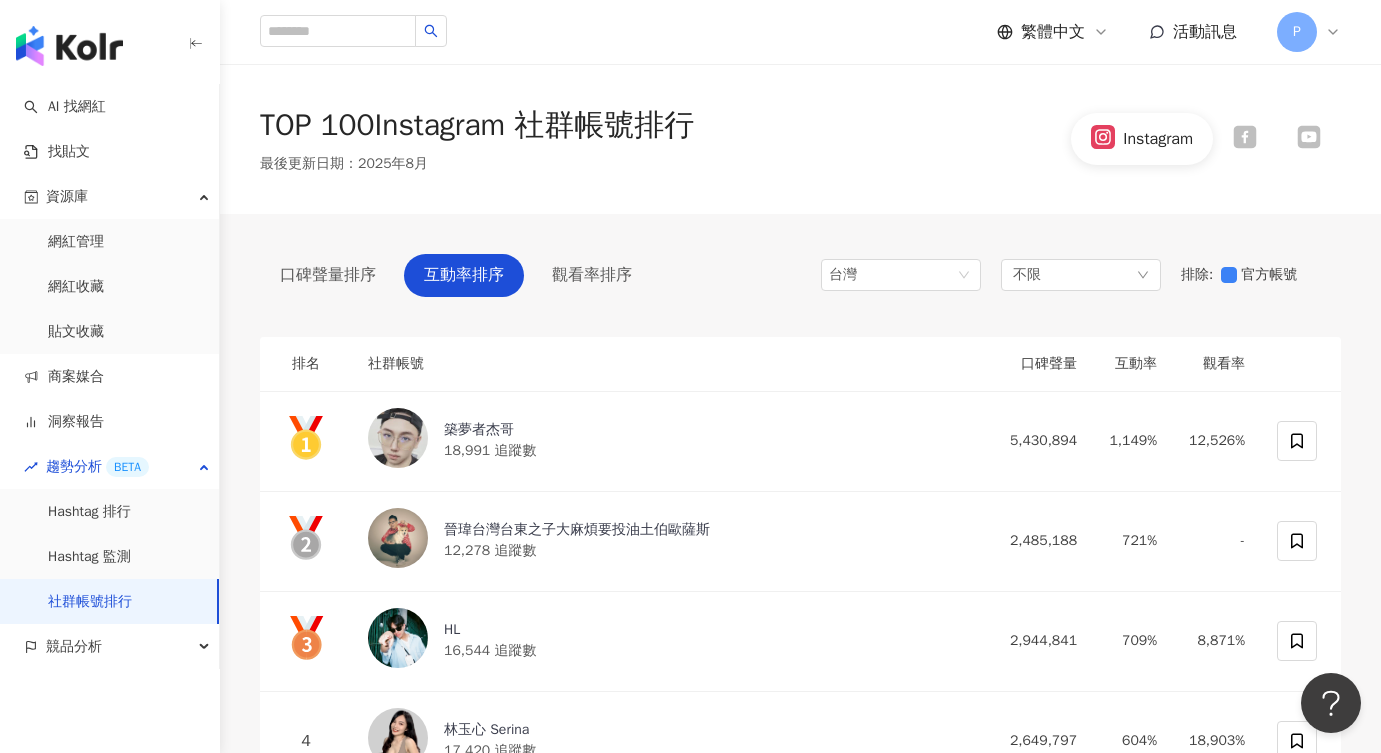 scroll, scrollTop: 0, scrollLeft: 0, axis: both 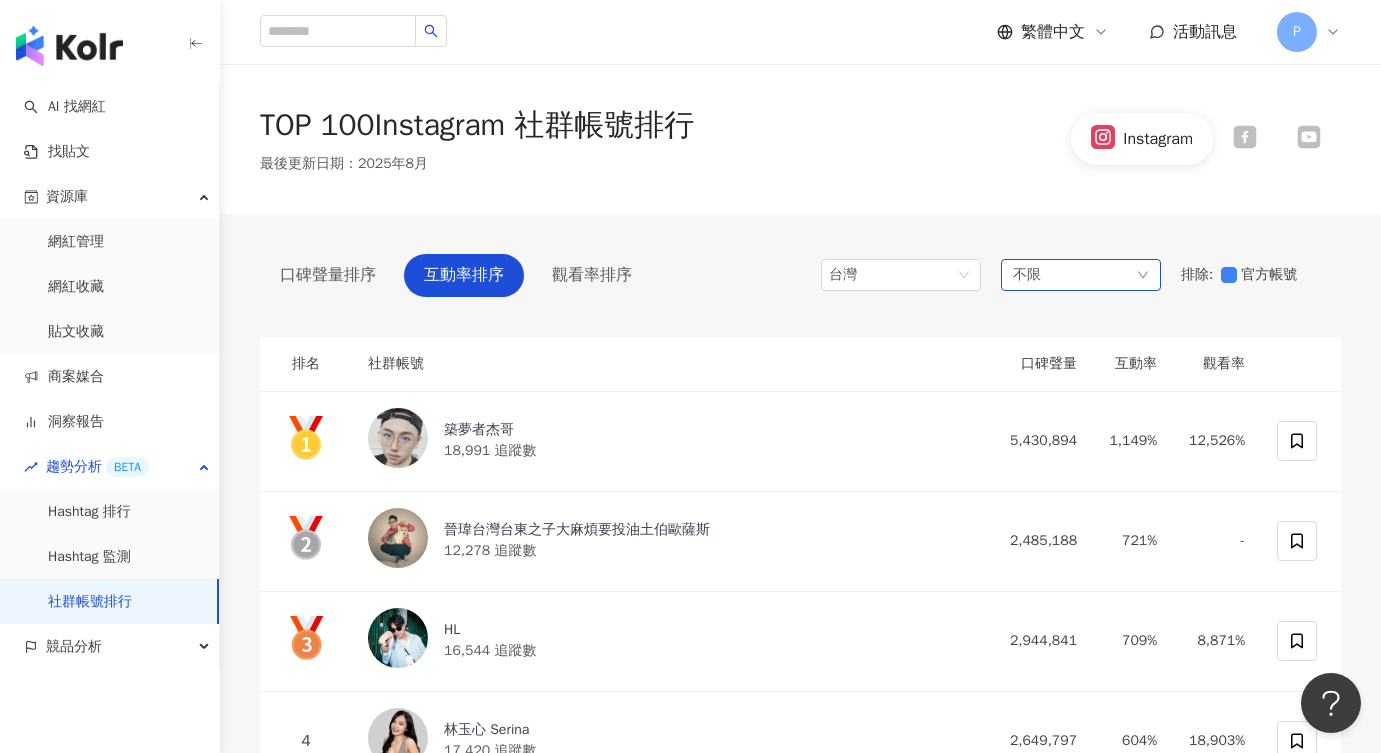 click on "不限" at bounding box center (1081, 275) 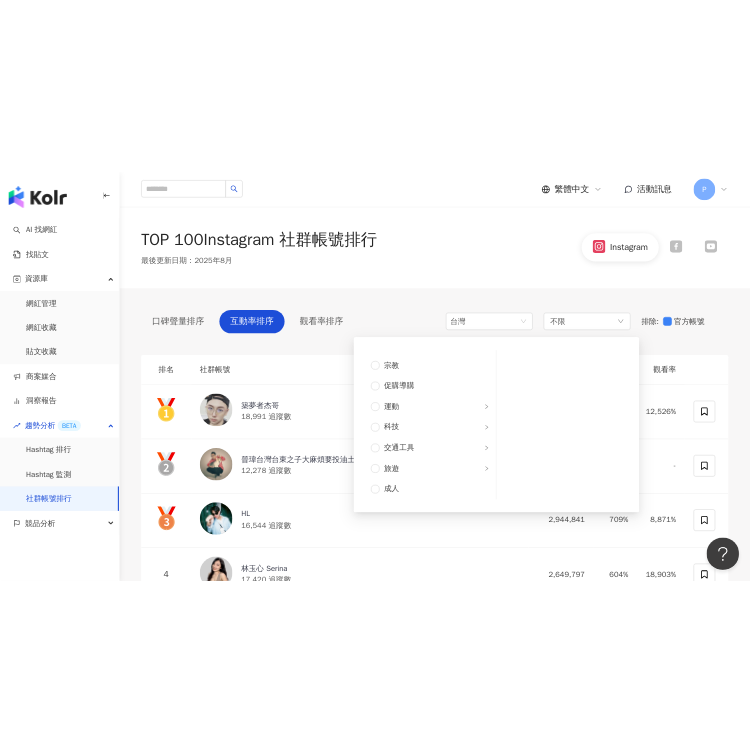 scroll, scrollTop: 675, scrollLeft: 0, axis: vertical 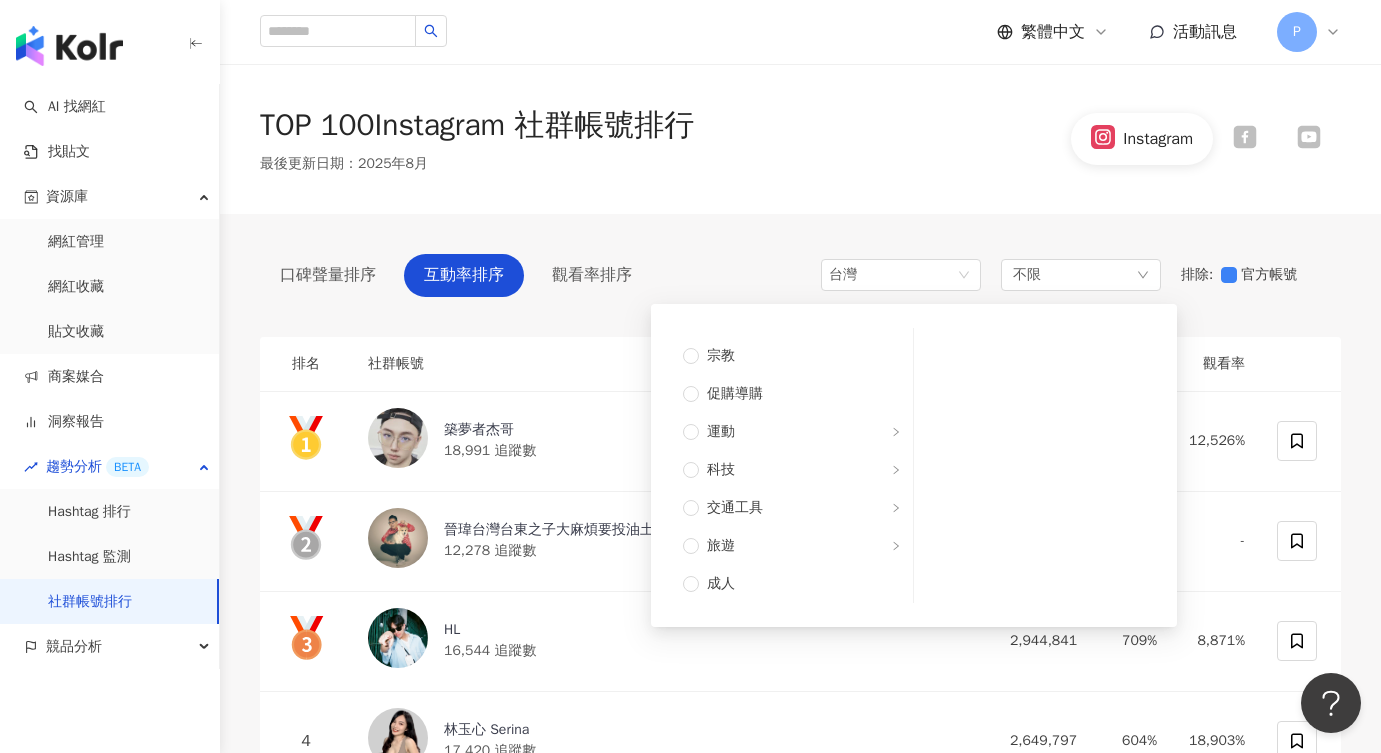 click on "TOP 100  Instagram   社群帳號排行 最後更新日期 ： 2025年8月 Instagram" at bounding box center [800, 139] 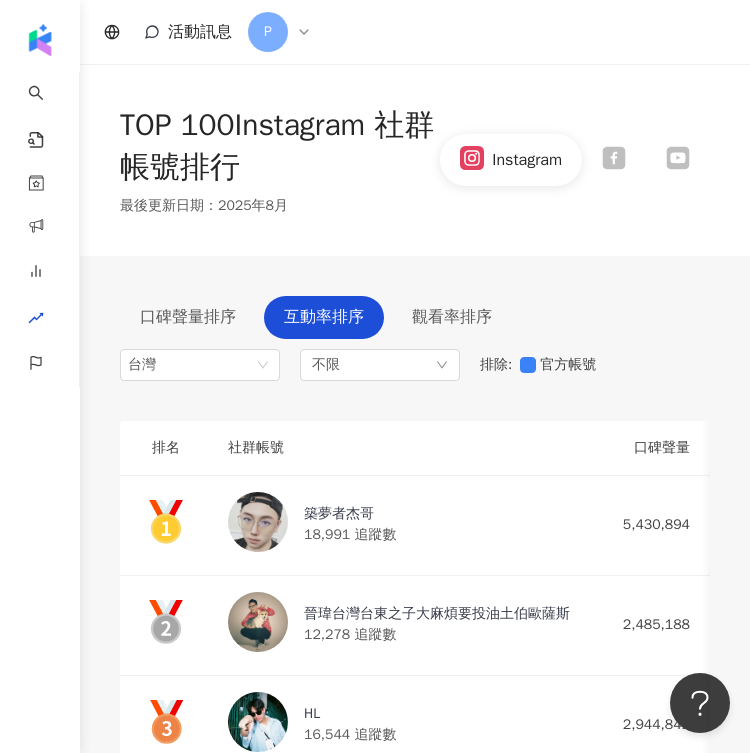 scroll, scrollTop: 0, scrollLeft: 0, axis: both 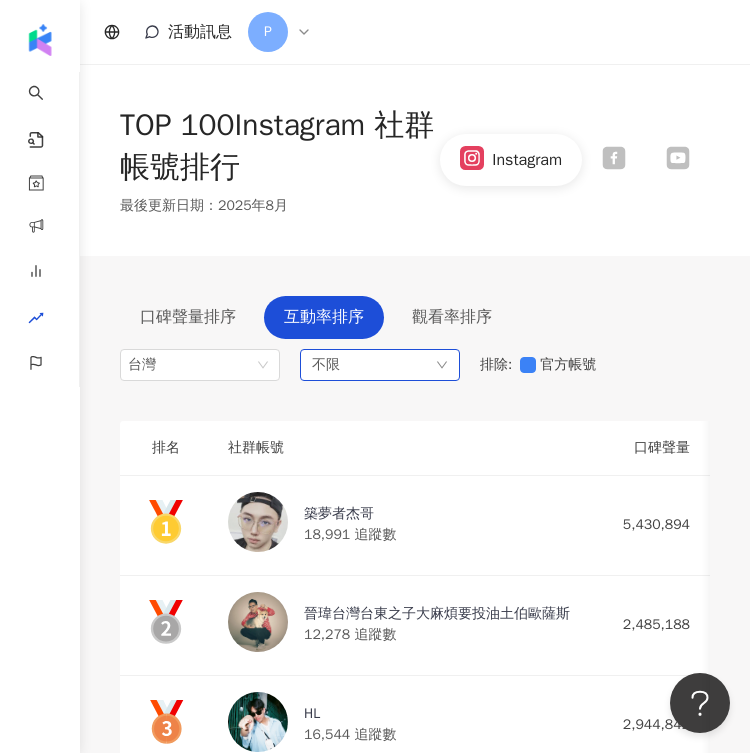 click on "不限" at bounding box center (380, 365) 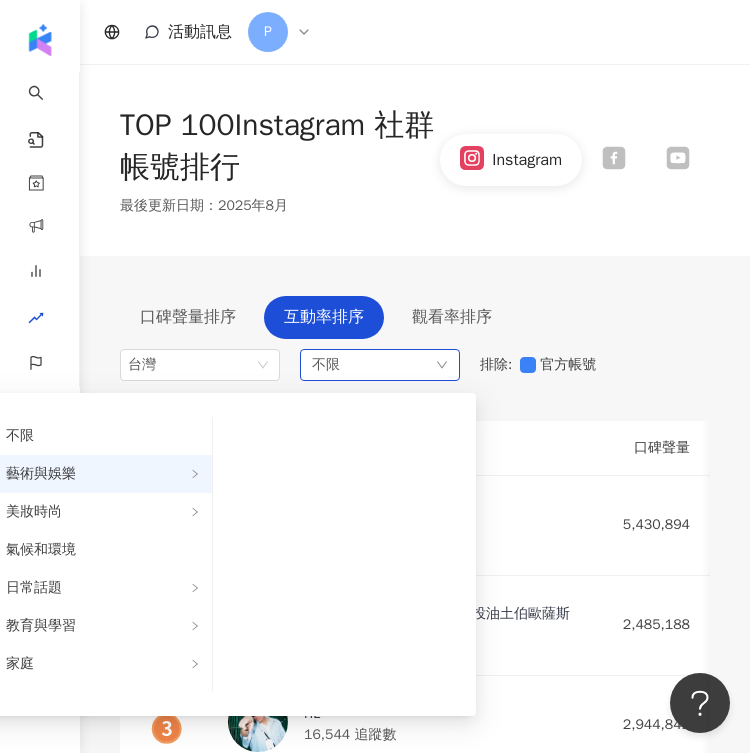 click on "藝術與娛樂" at bounding box center (99, 474) 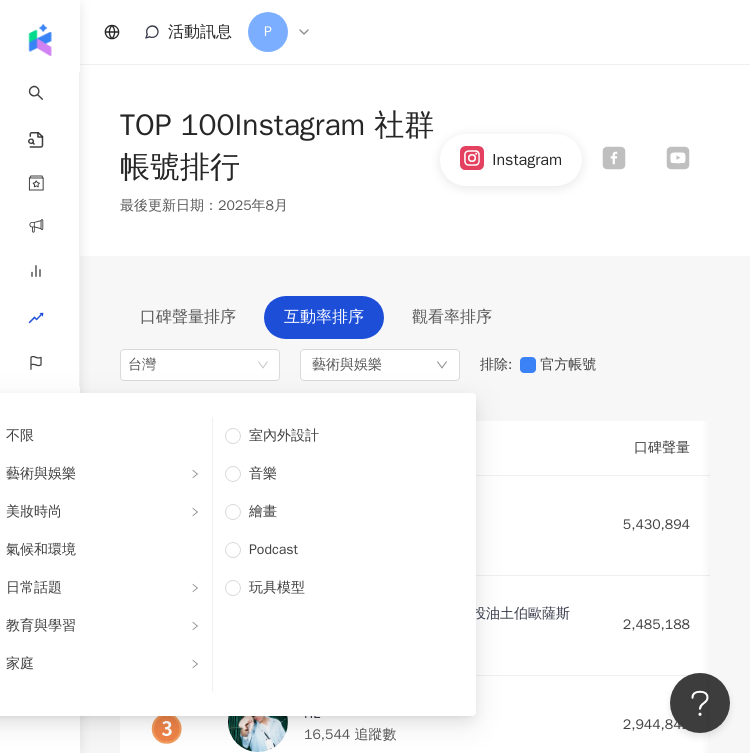 click on "TOP 100  Instagram   社群帳號排行 最後更新日期 ： 2025年8月 Instagram" at bounding box center (415, 160) 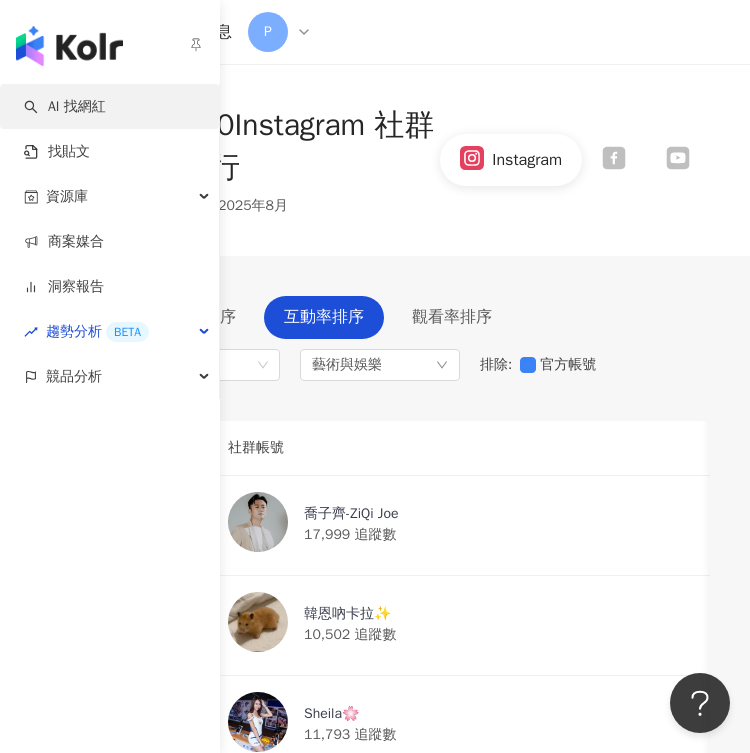 click on "AI 找網紅" at bounding box center (65, 107) 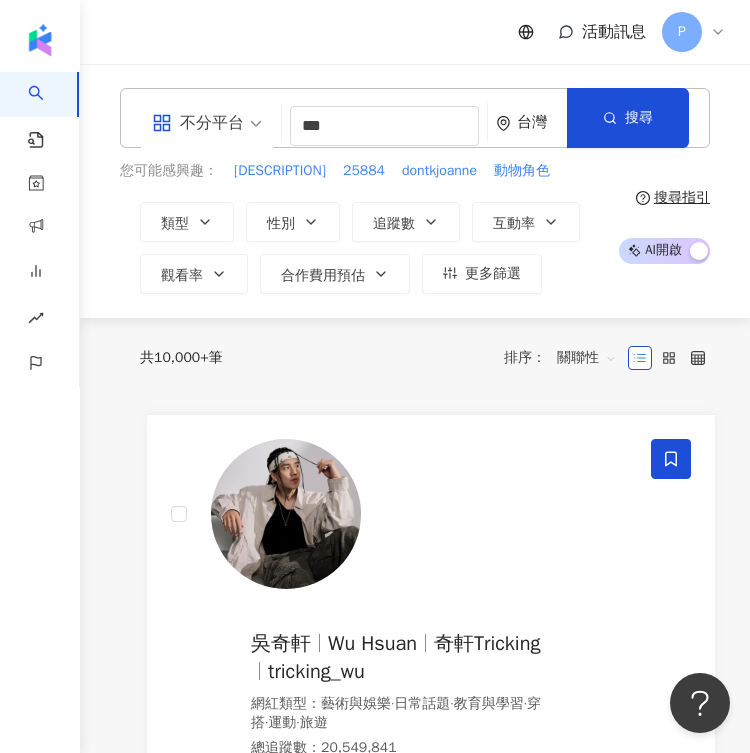 type on "***" 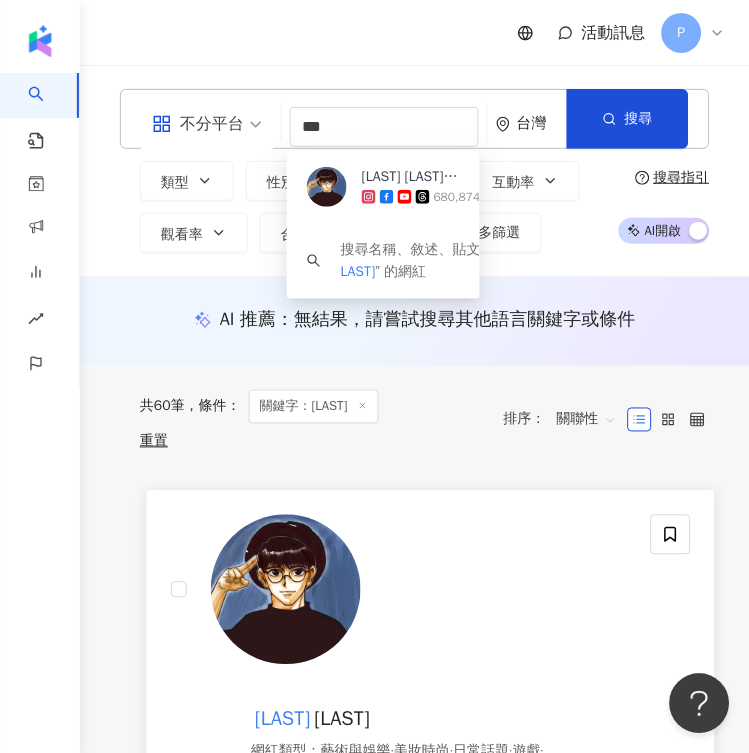 scroll, scrollTop: 0, scrollLeft: 0, axis: both 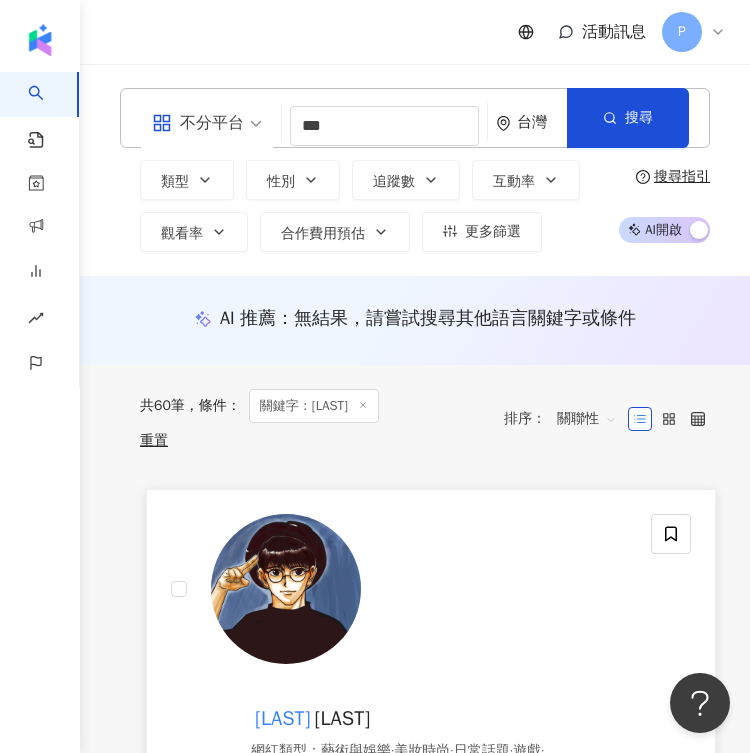 click at bounding box center [399, 589] 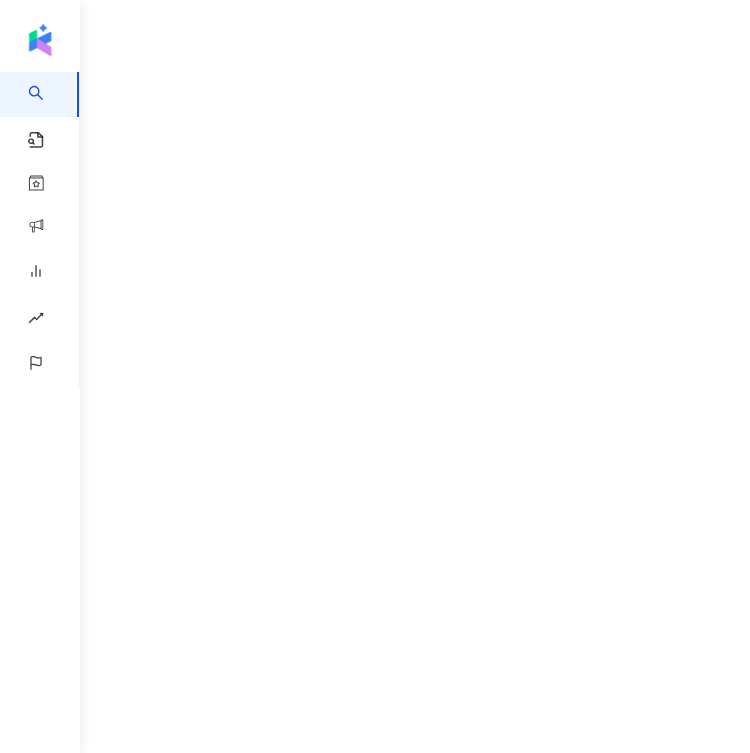 scroll, scrollTop: 0, scrollLeft: 0, axis: both 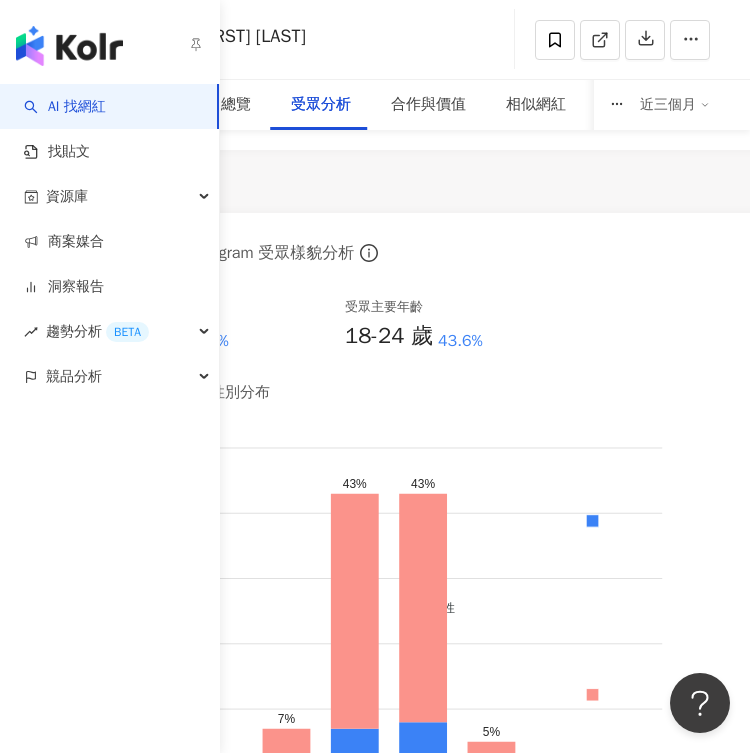 click on "AI 找網紅" at bounding box center [65, 107] 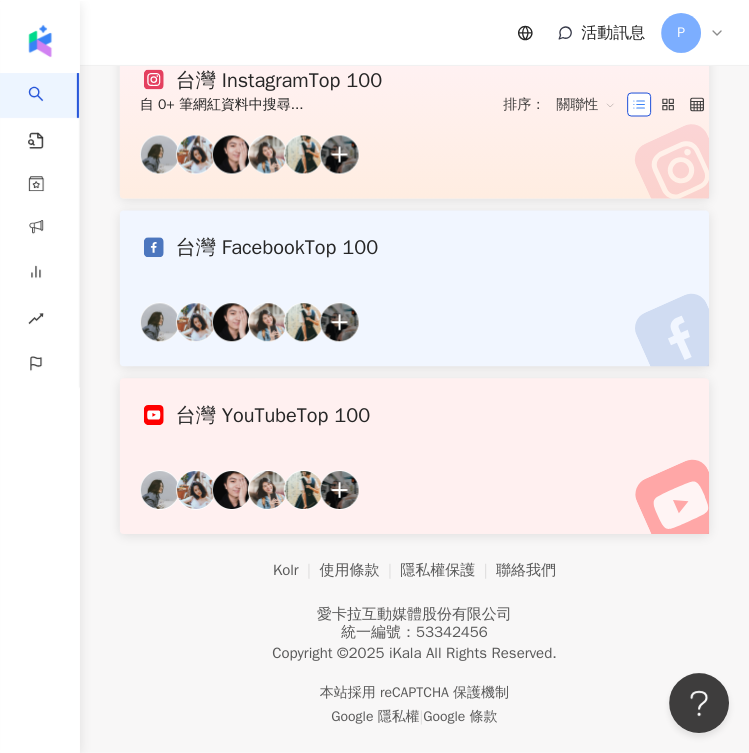 scroll, scrollTop: 0, scrollLeft: 0, axis: both 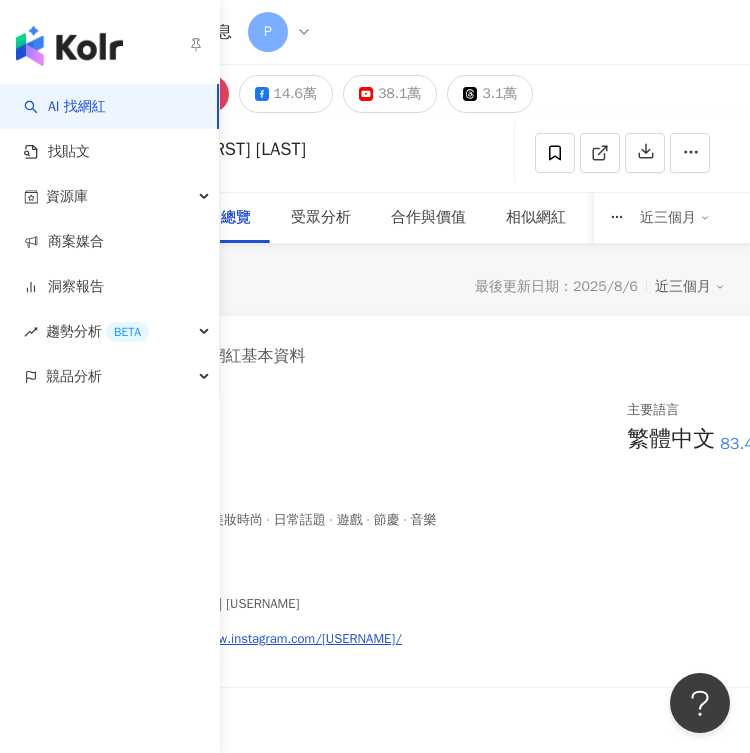 click on "AI 找網紅" at bounding box center (65, 107) 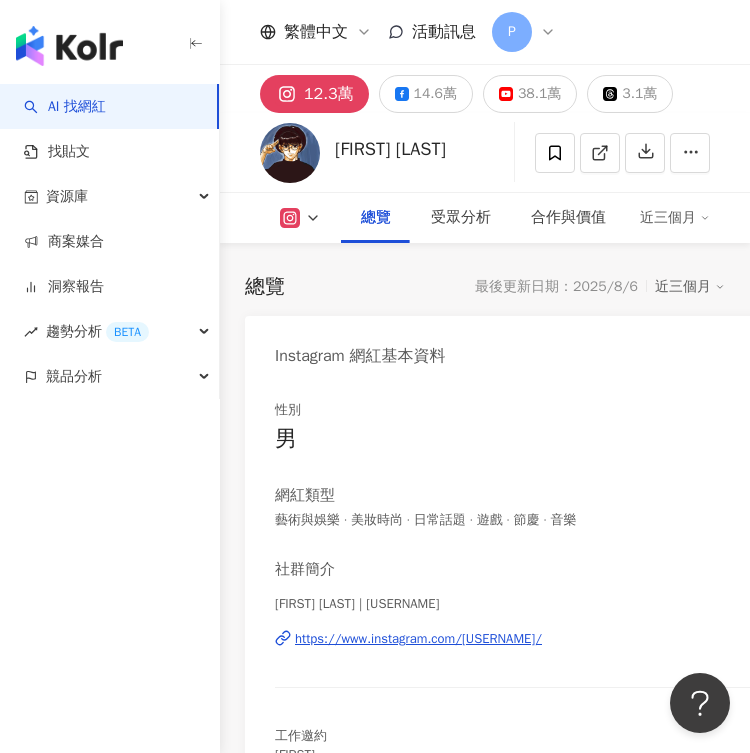 click on "AI 找網紅" at bounding box center (65, 107) 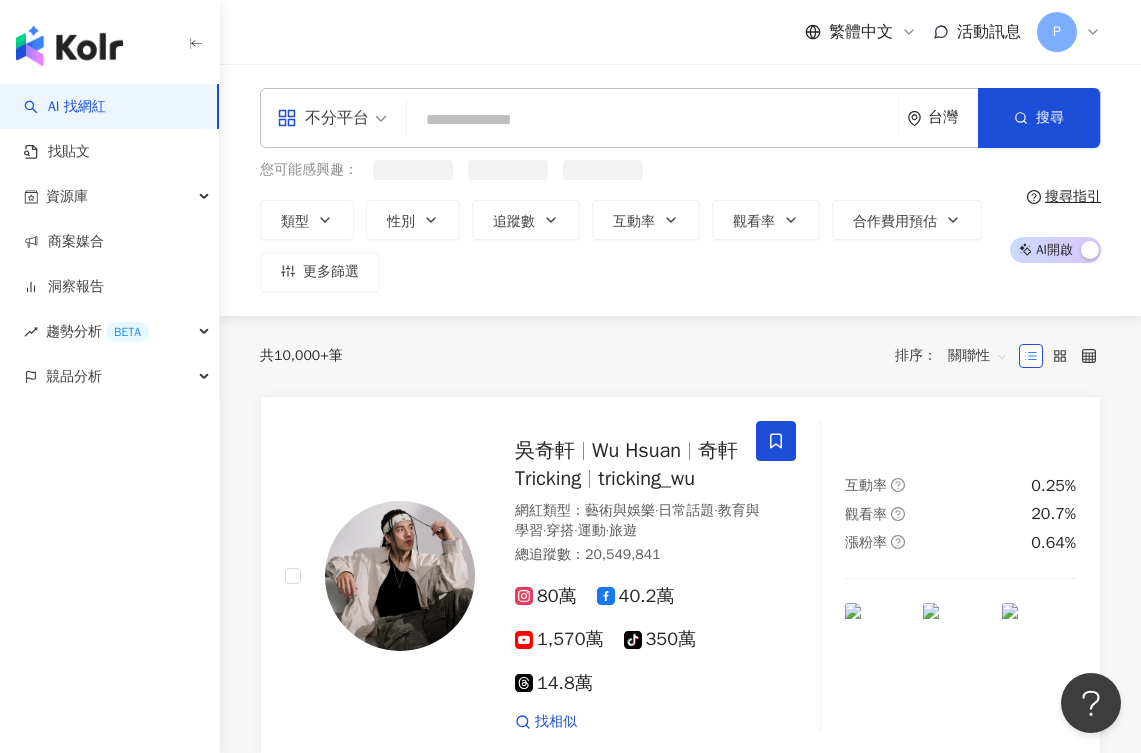 click on "繁體中文 活動訊息 P" at bounding box center (680, 32) 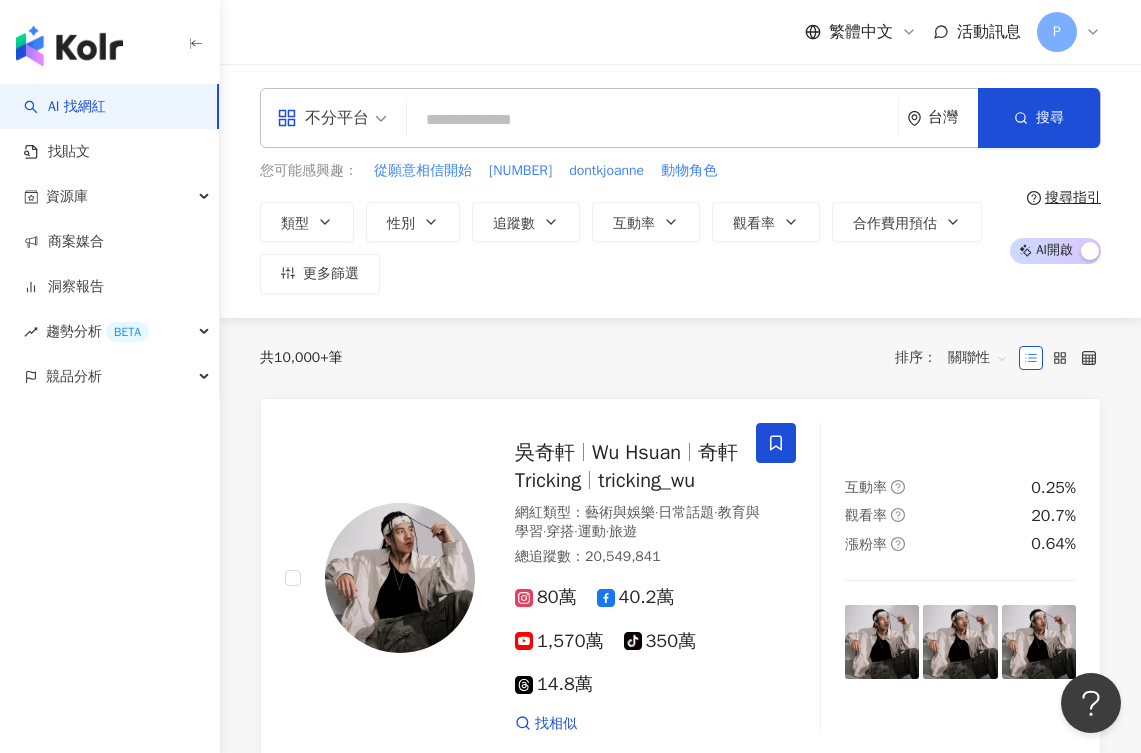 click at bounding box center [652, 120] 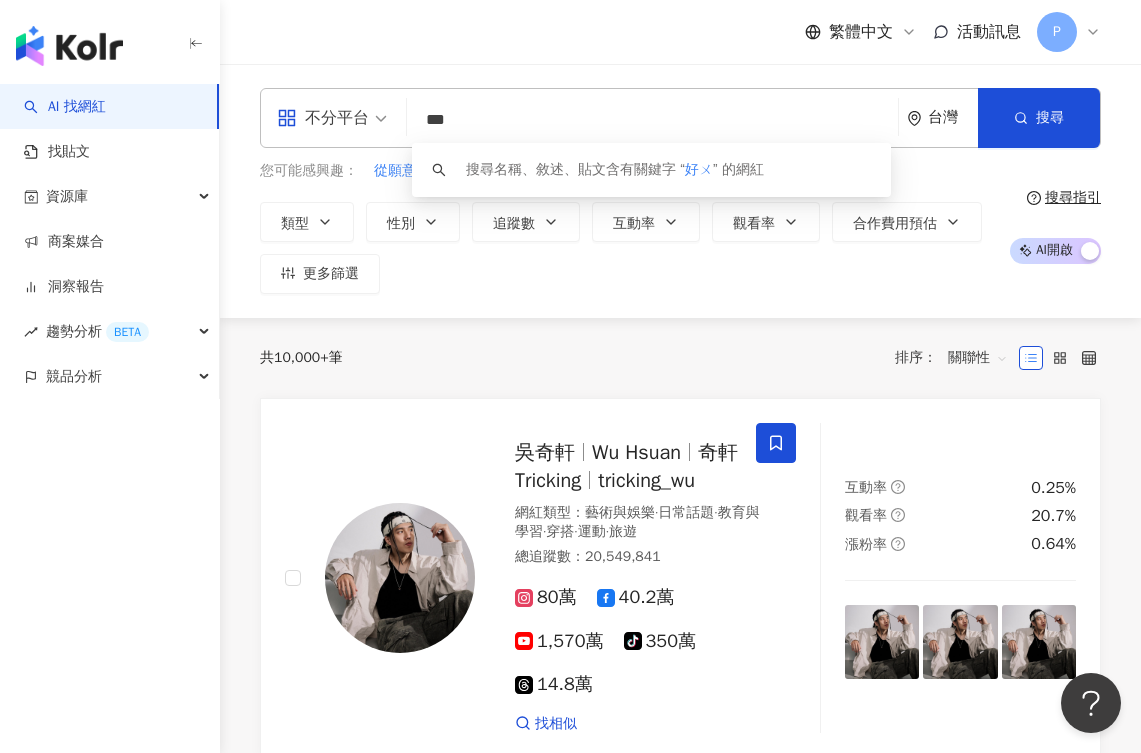 type on "**" 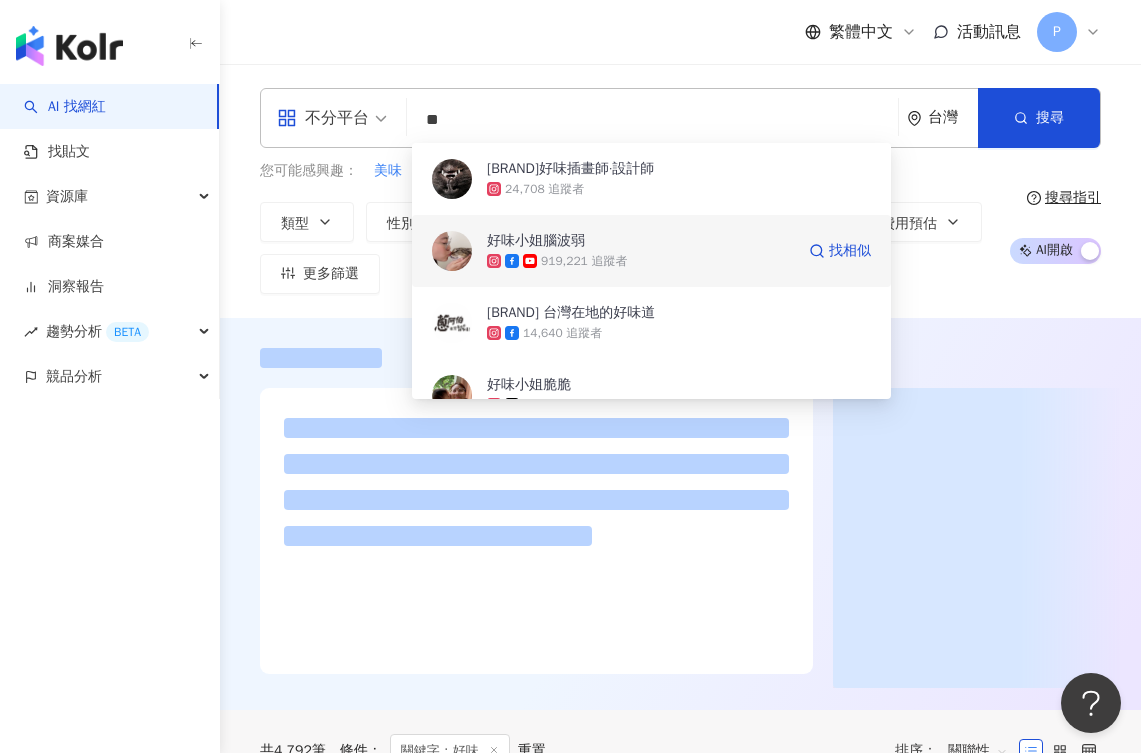 click on "好味小姐腦波弱" at bounding box center (640, 241) 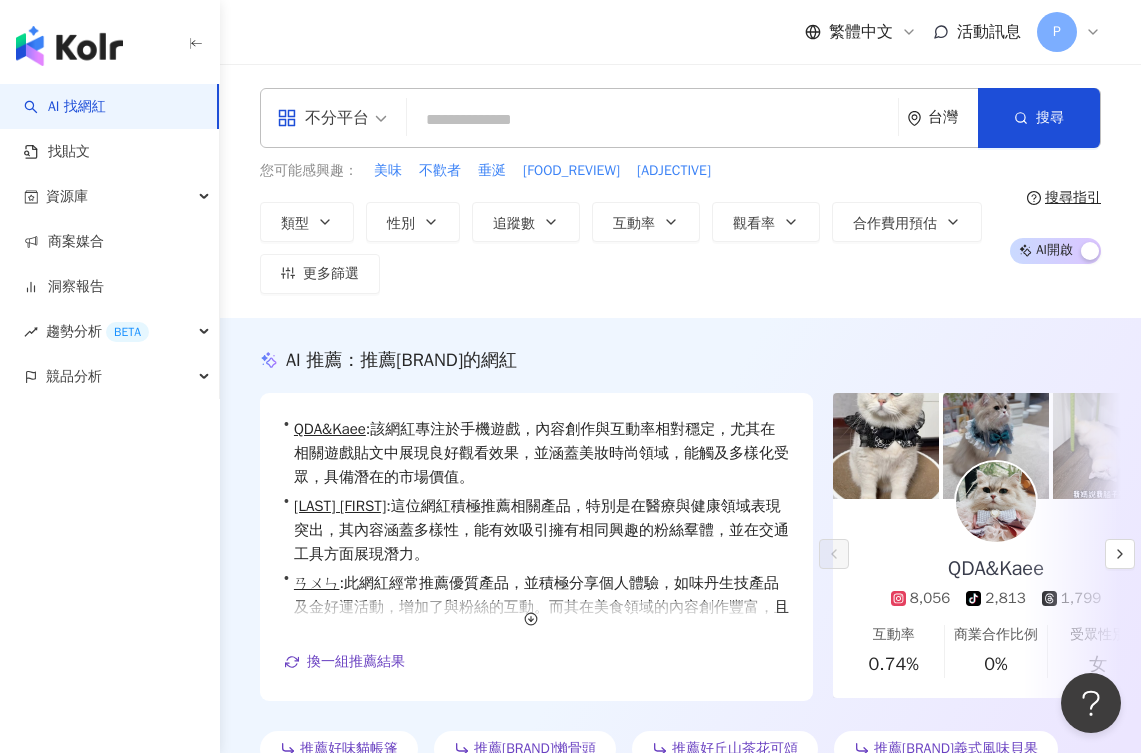 click at bounding box center (652, 120) 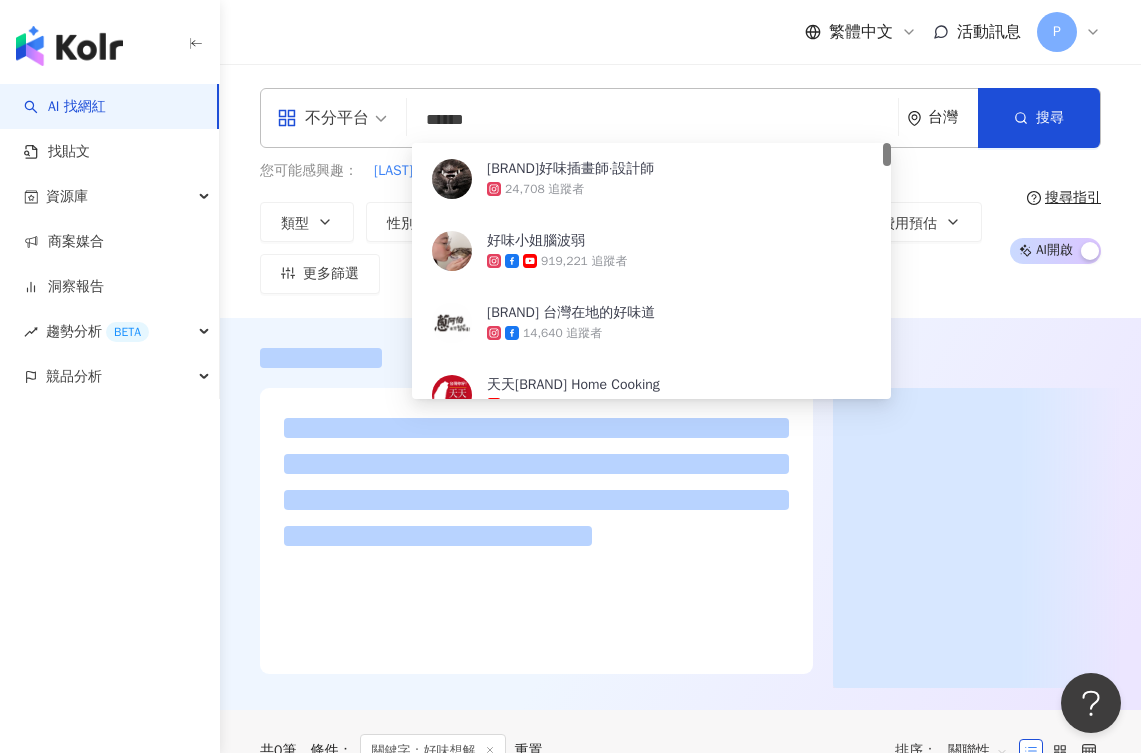 type on "****" 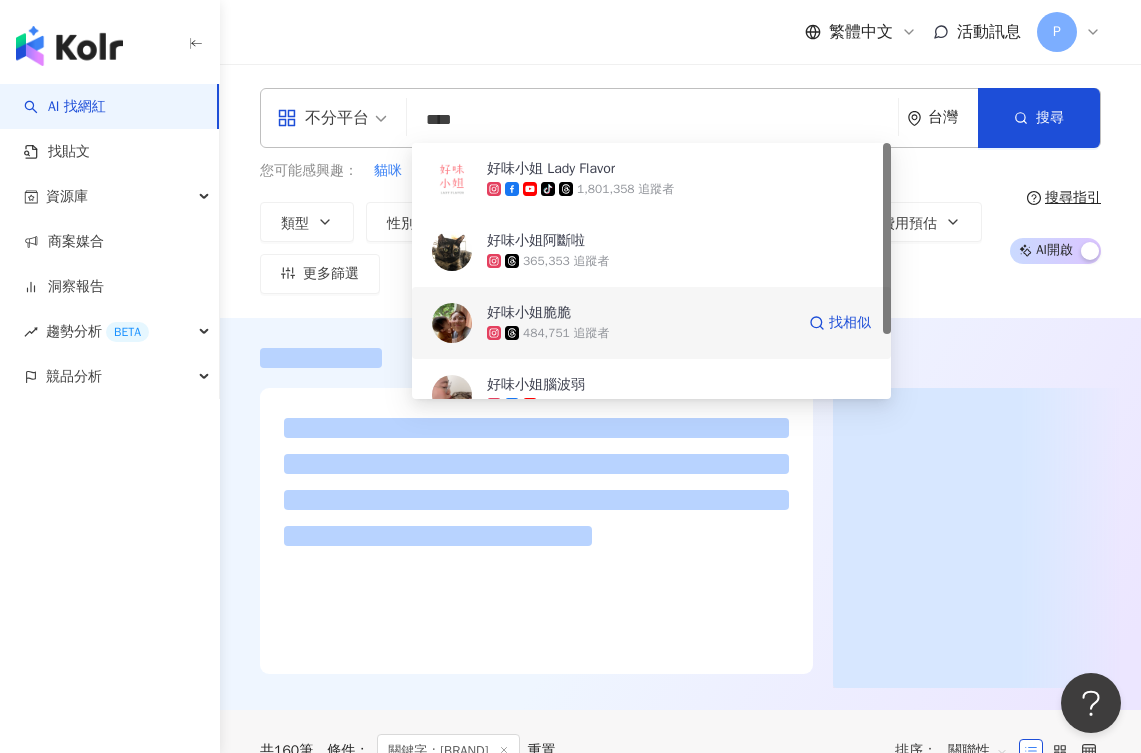 click on "484,751   追蹤者" at bounding box center [640, 333] 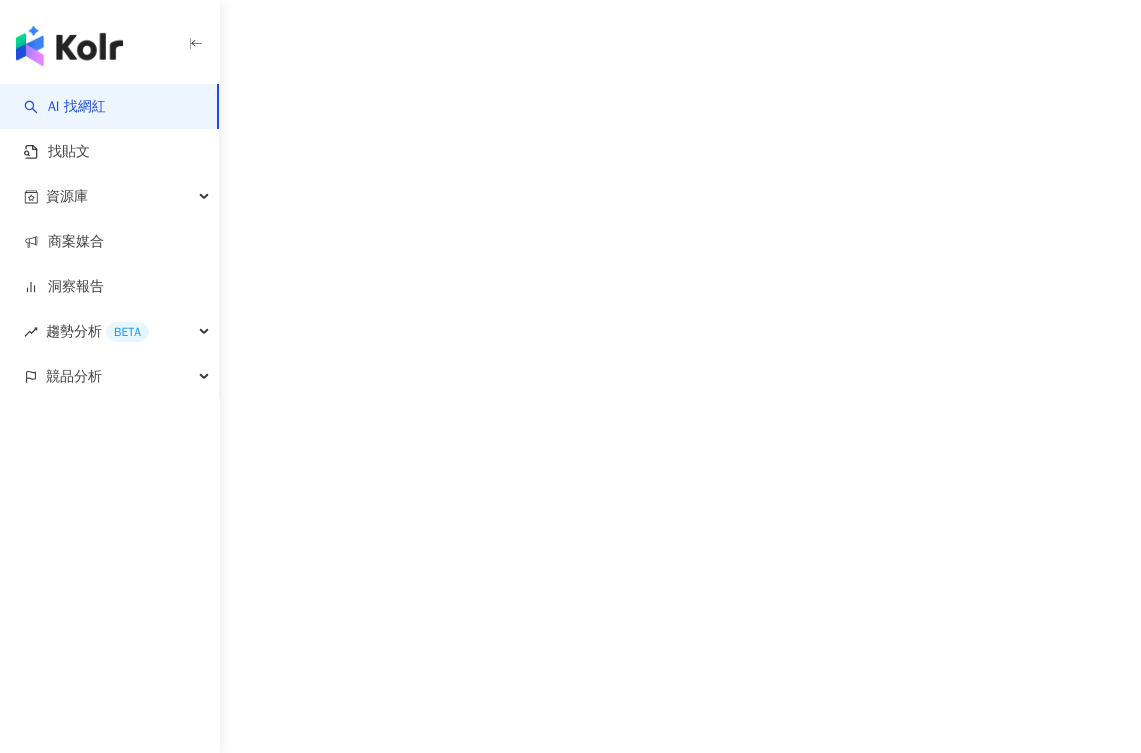 scroll, scrollTop: 0, scrollLeft: 0, axis: both 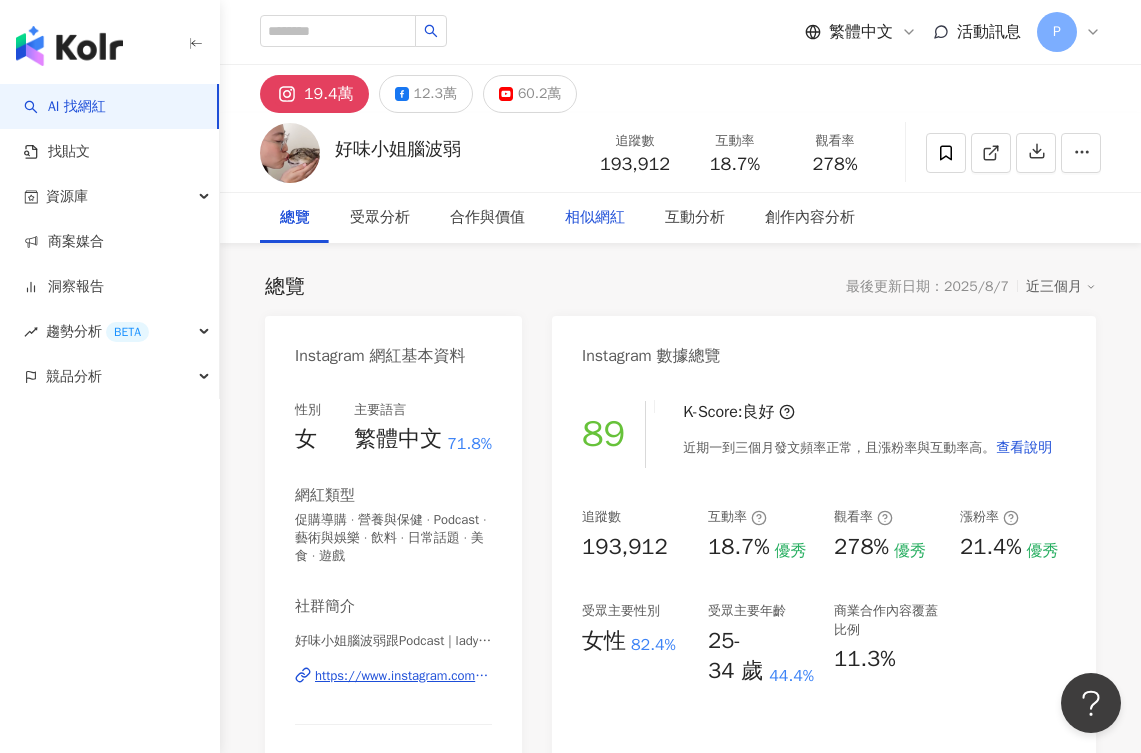 click on "相似網紅" at bounding box center (595, 218) 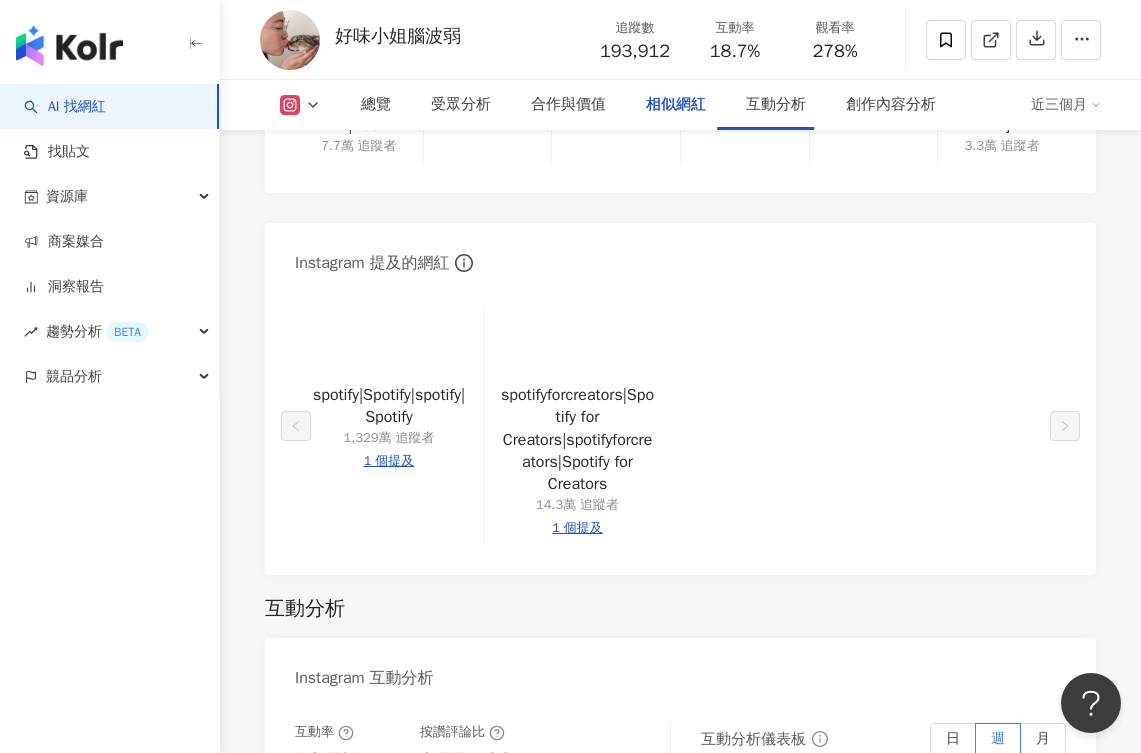 scroll, scrollTop: 3115, scrollLeft: 0, axis: vertical 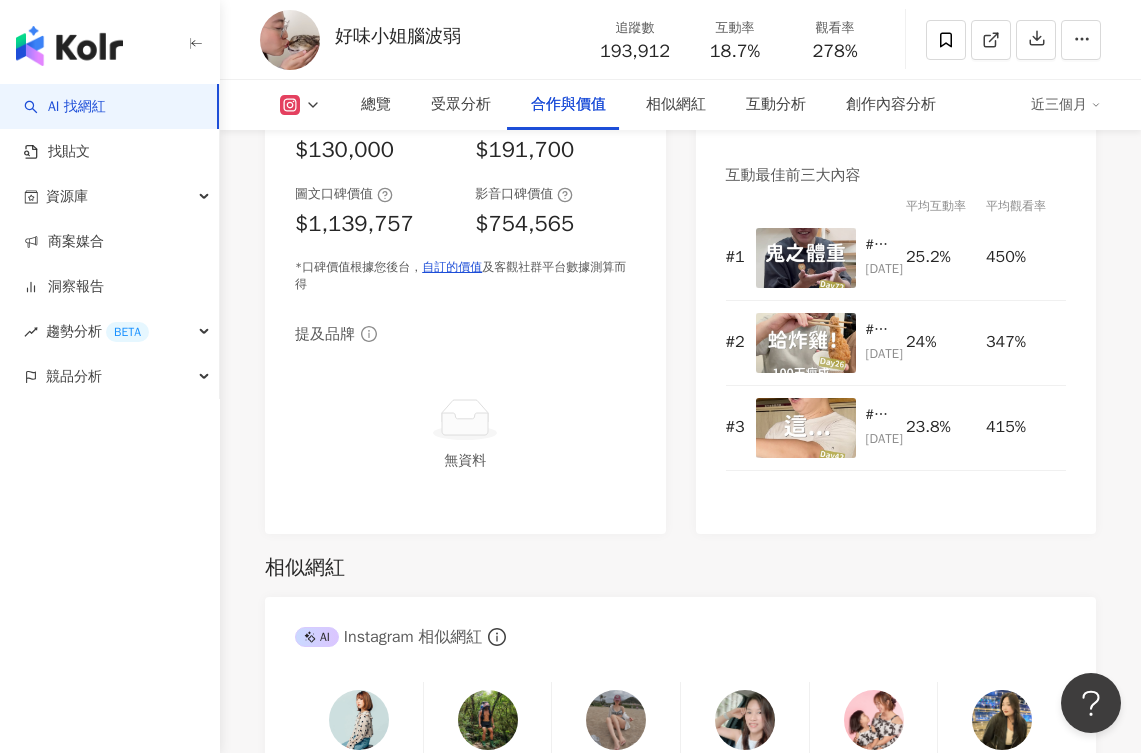 click 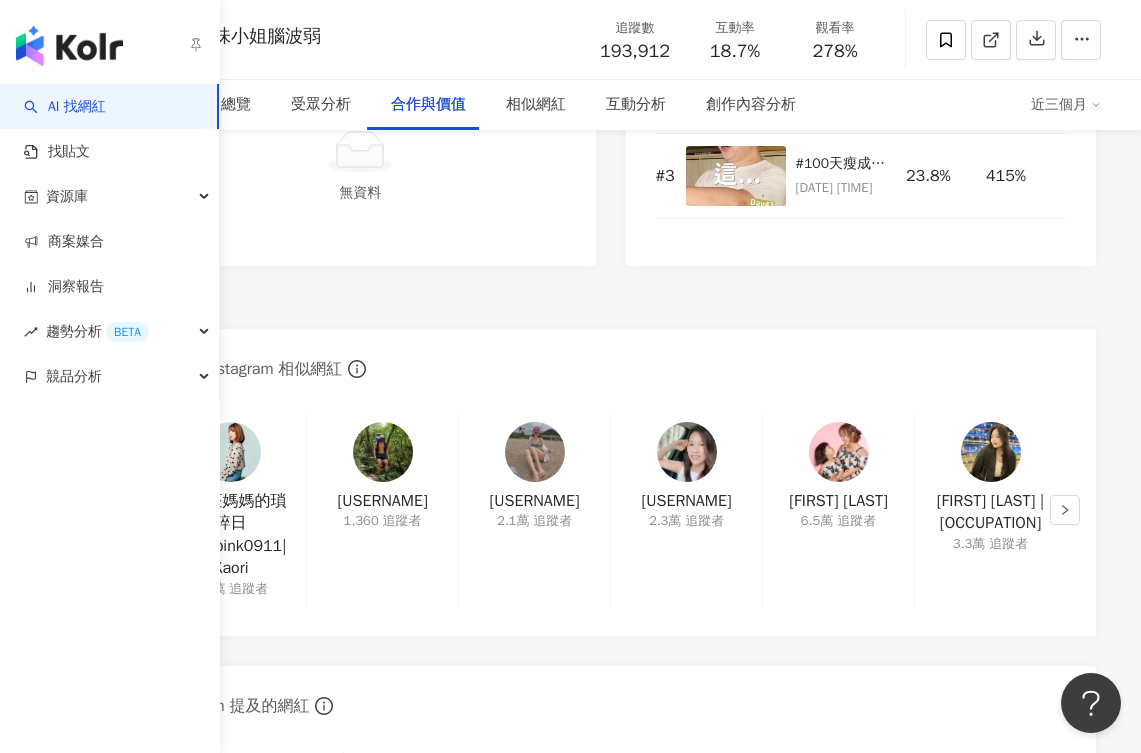 click on "AI 找網紅" at bounding box center (65, 107) 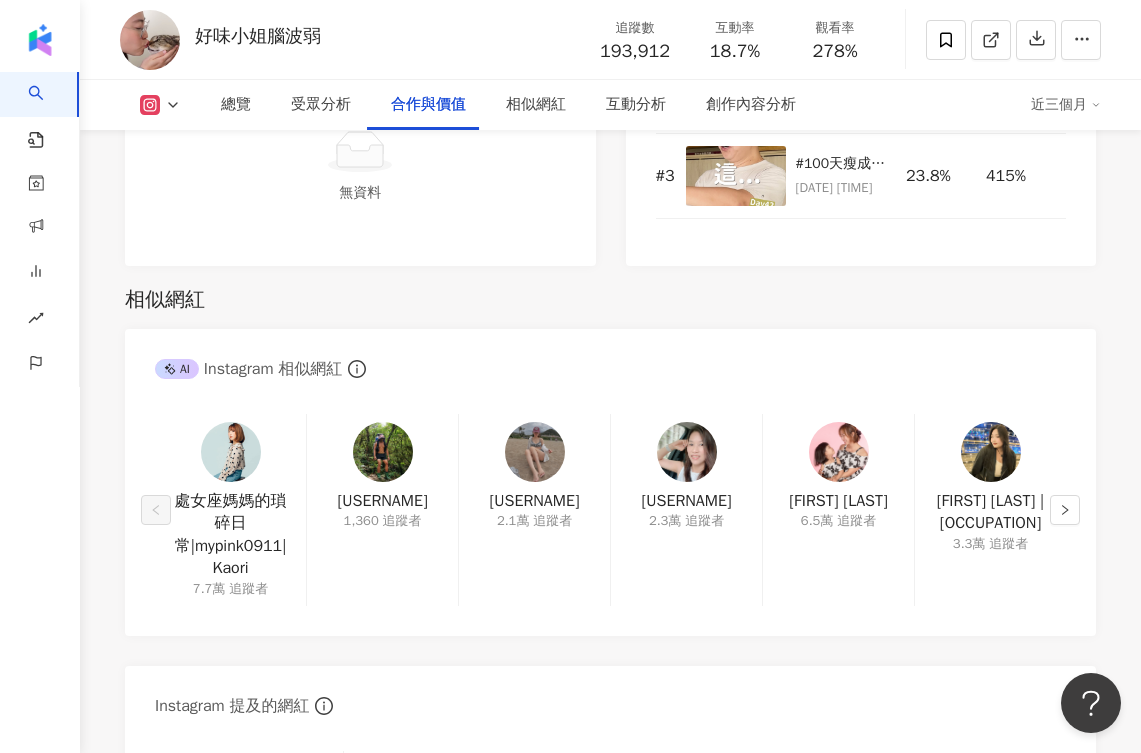 scroll, scrollTop: 0, scrollLeft: 0, axis: both 